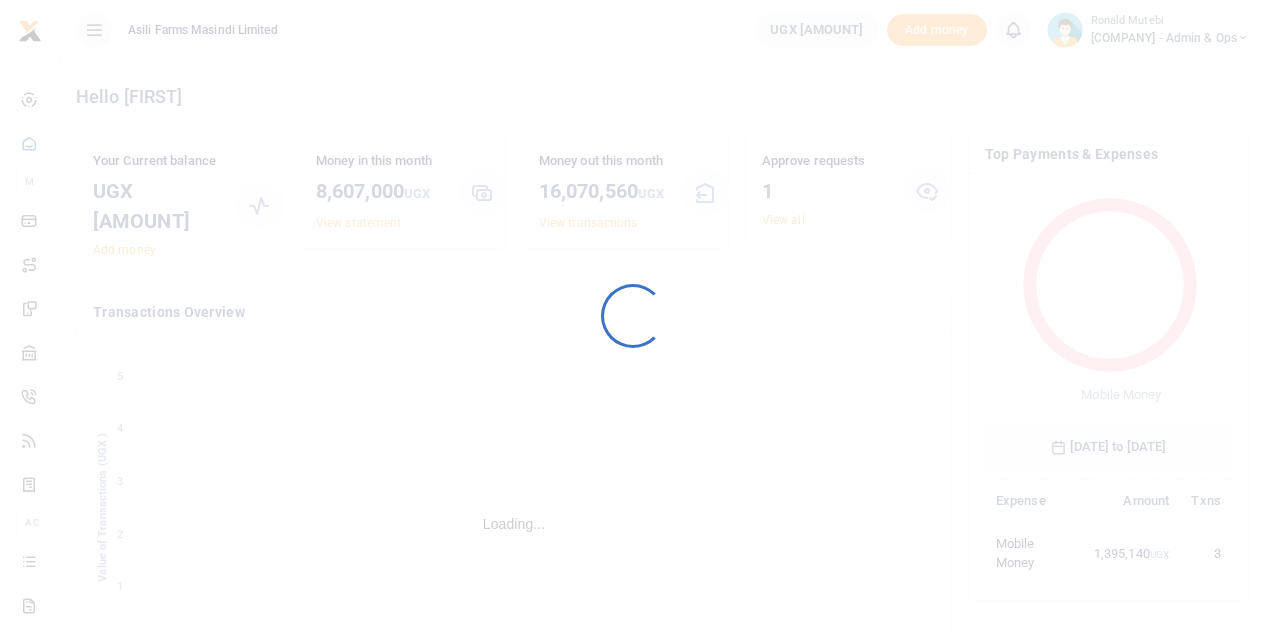 scroll, scrollTop: 0, scrollLeft: 0, axis: both 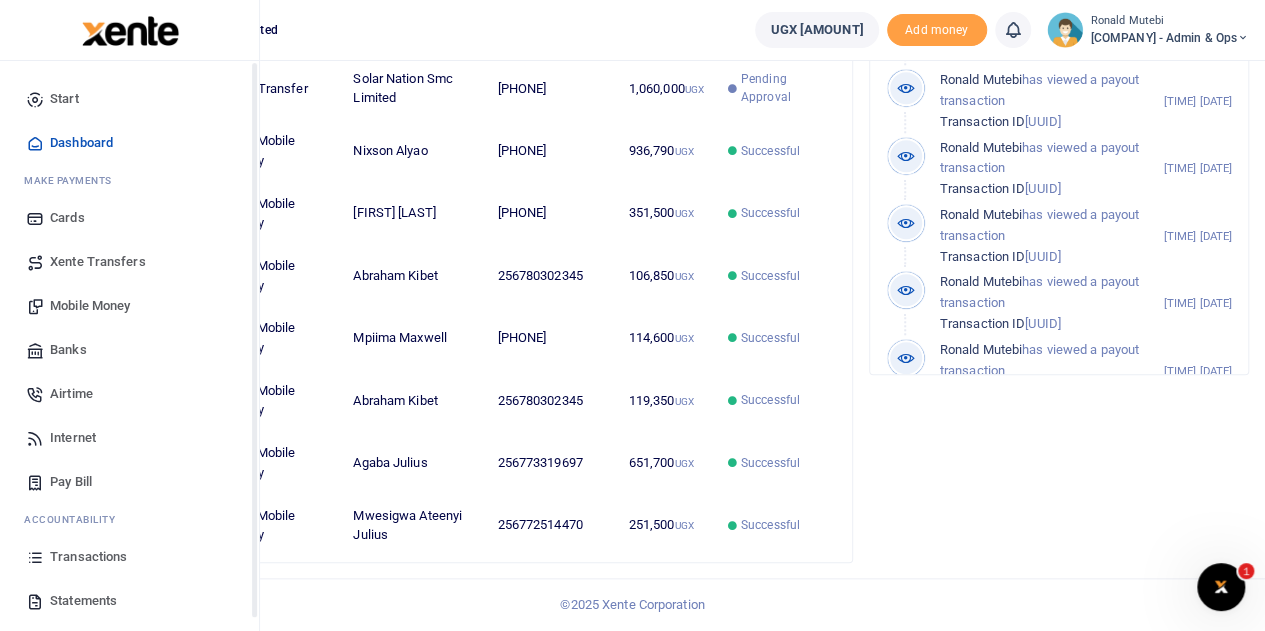 click on "Transactions" at bounding box center (129, 557) 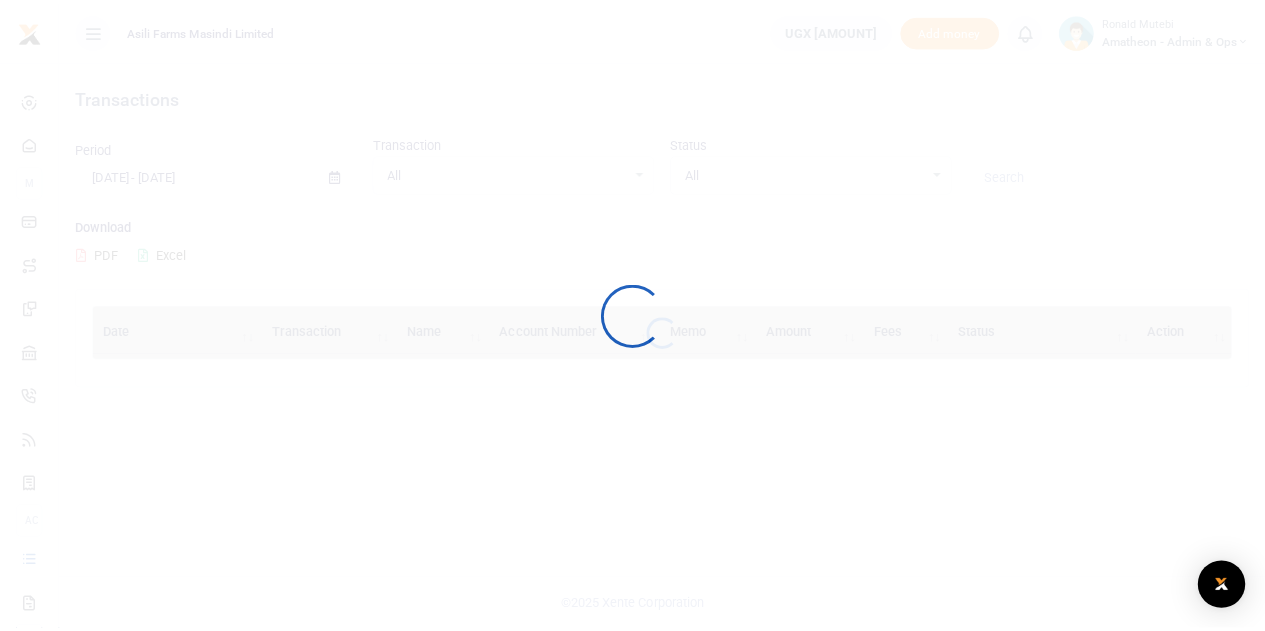 scroll, scrollTop: 0, scrollLeft: 0, axis: both 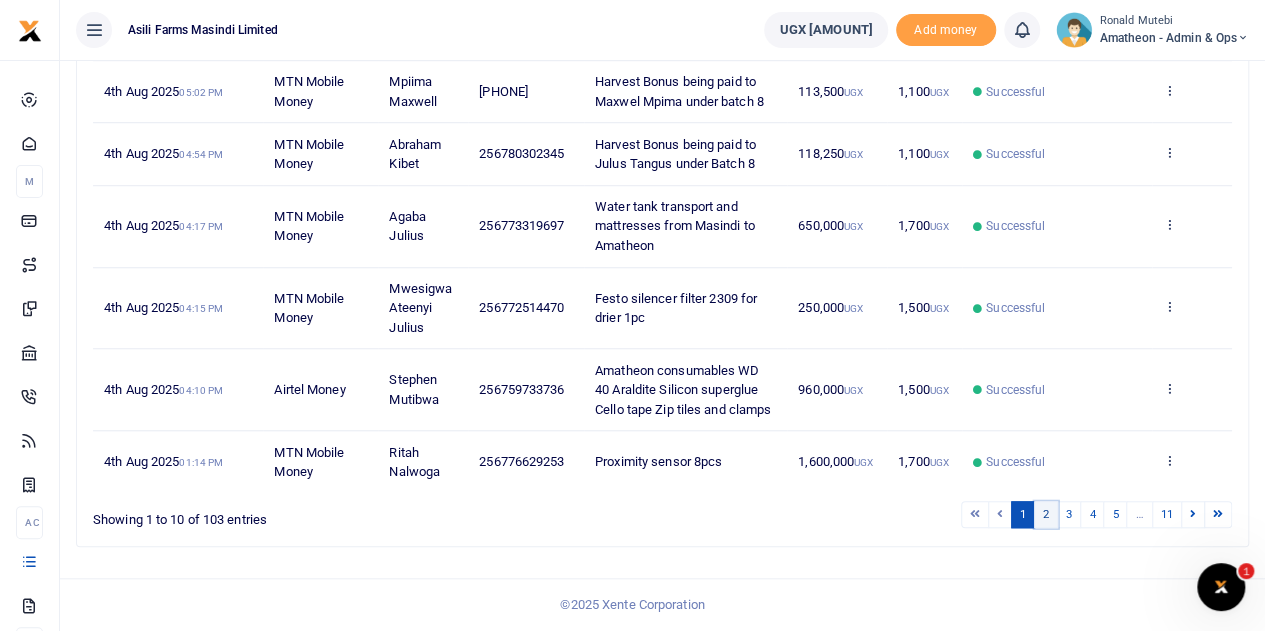click on "2" at bounding box center [1046, 514] 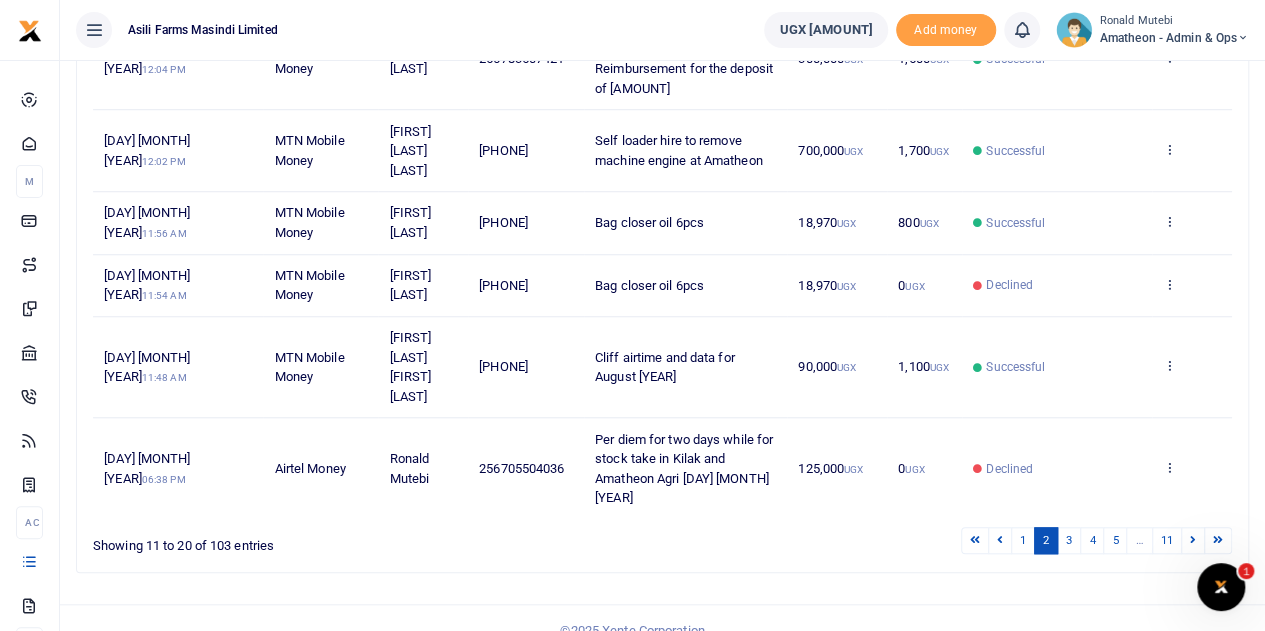 scroll, scrollTop: 672, scrollLeft: 0, axis: vertical 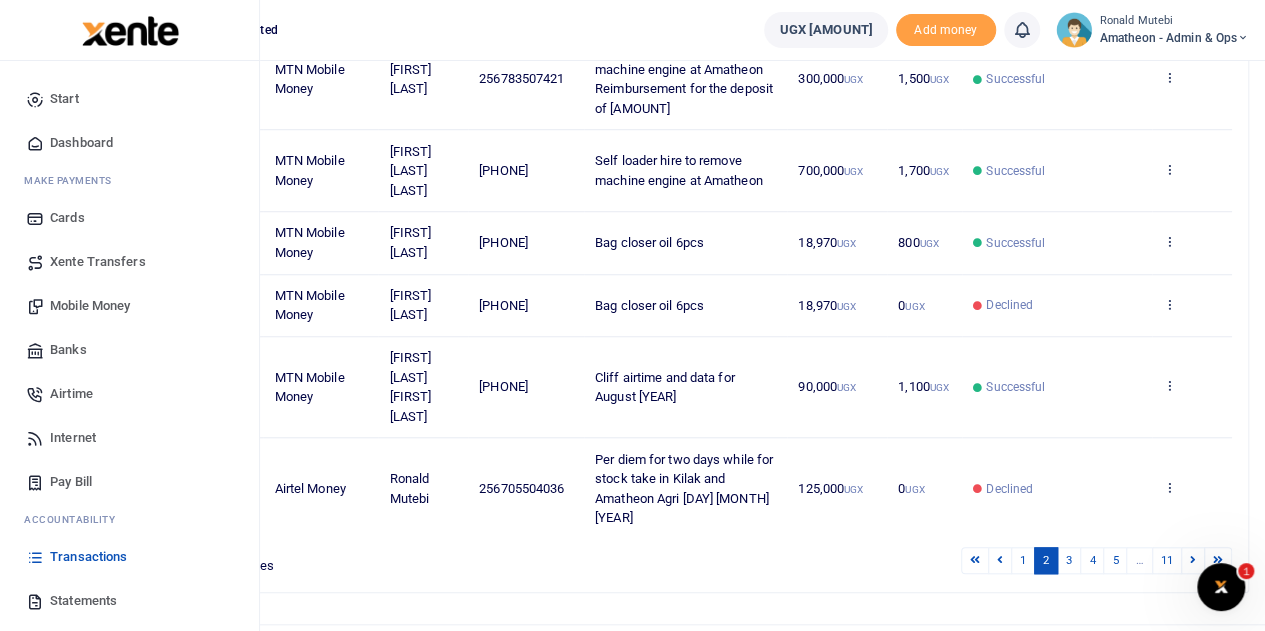 click on "Mobile Money" at bounding box center (90, 306) 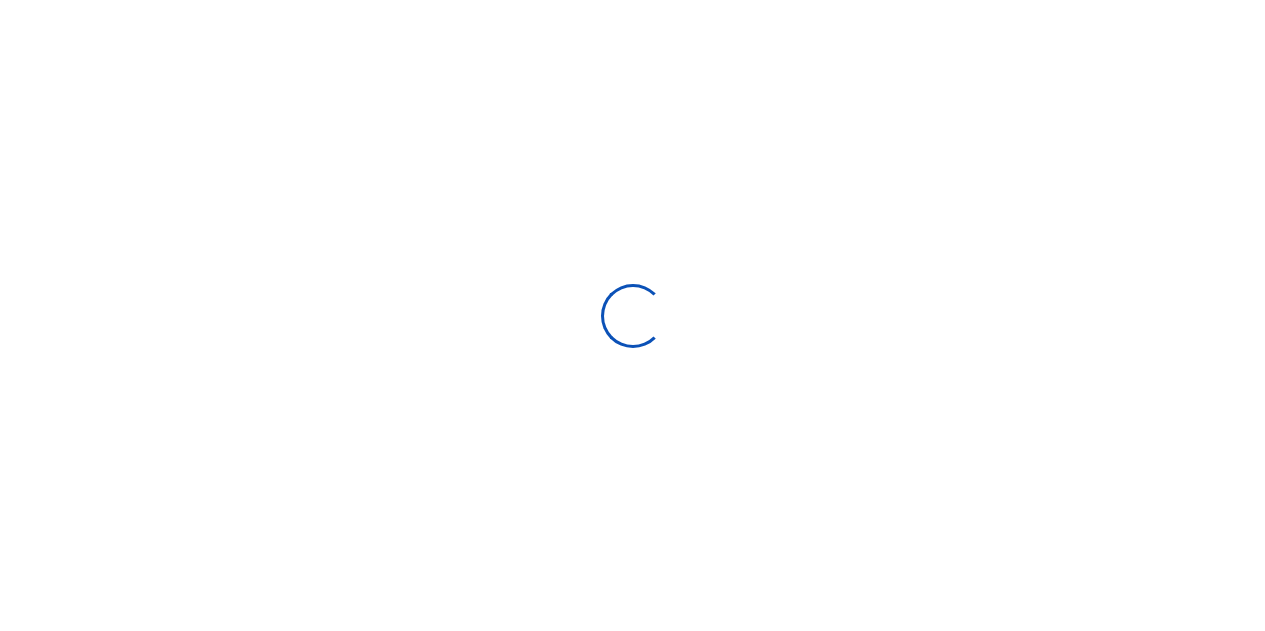 scroll, scrollTop: 0, scrollLeft: 0, axis: both 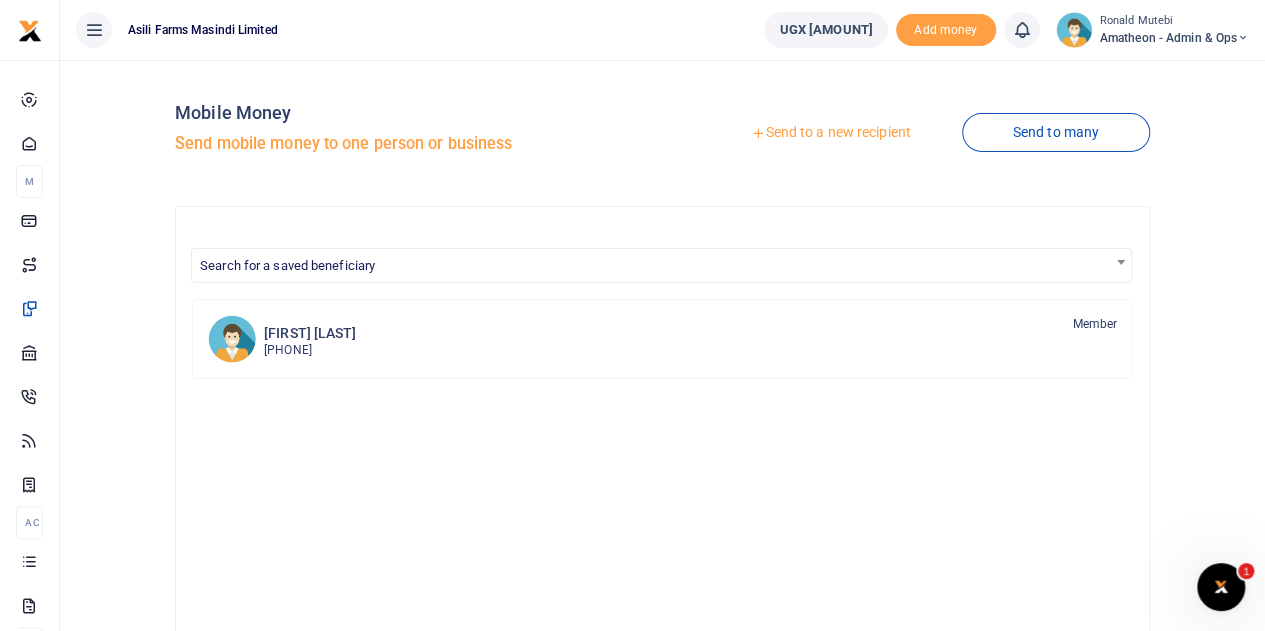 click on "Send to a new recipient" at bounding box center [830, 133] 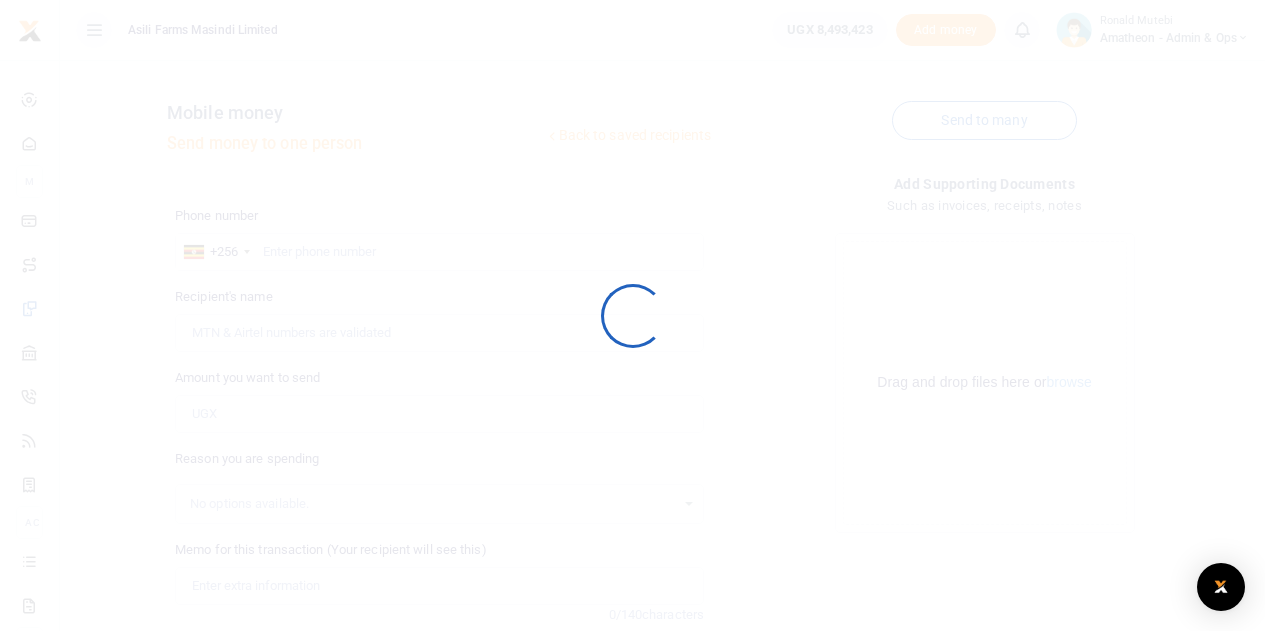 scroll, scrollTop: 0, scrollLeft: 0, axis: both 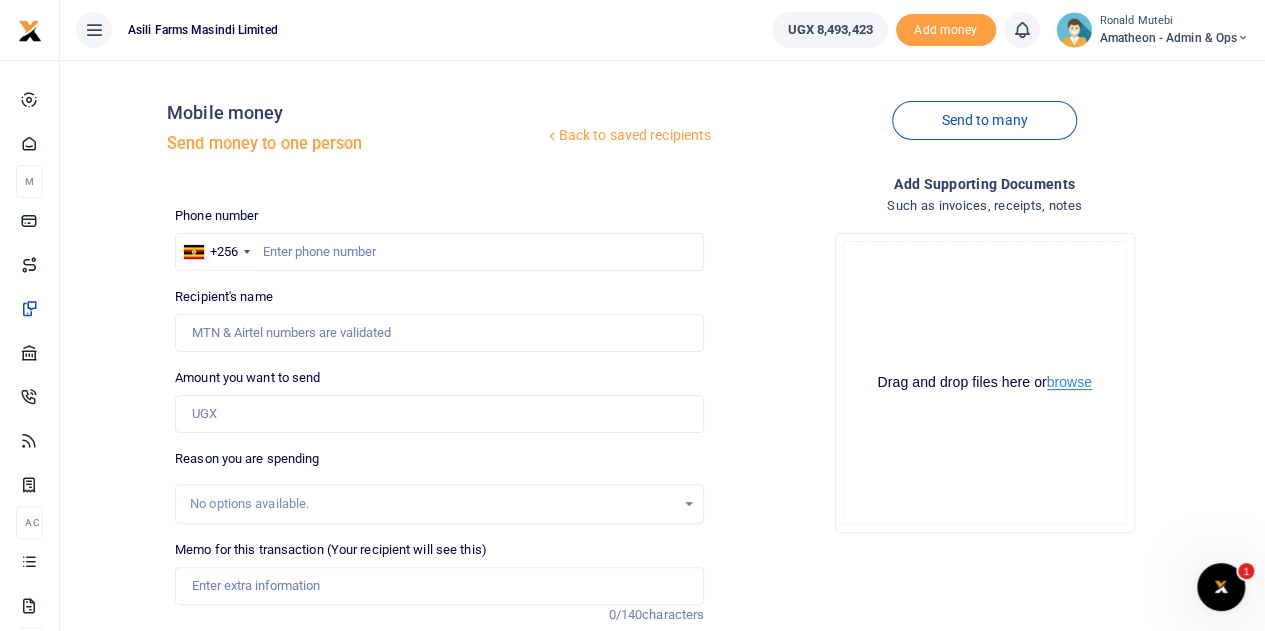 click on "browse" at bounding box center [1069, 382] 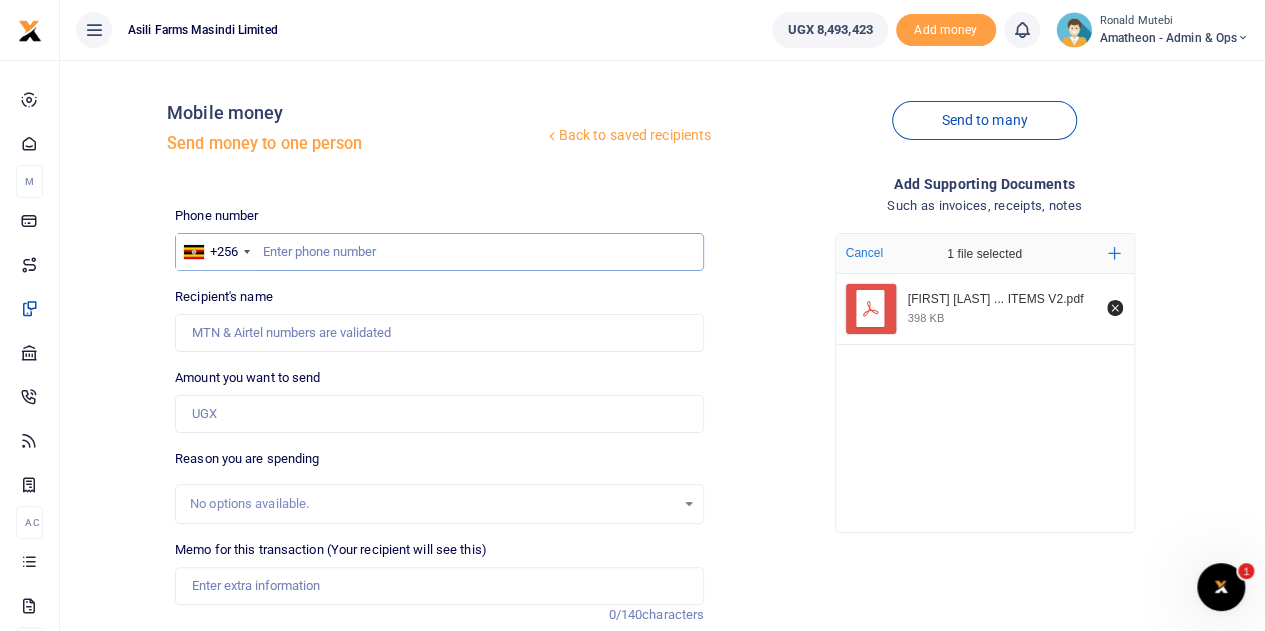 click at bounding box center [439, 252] 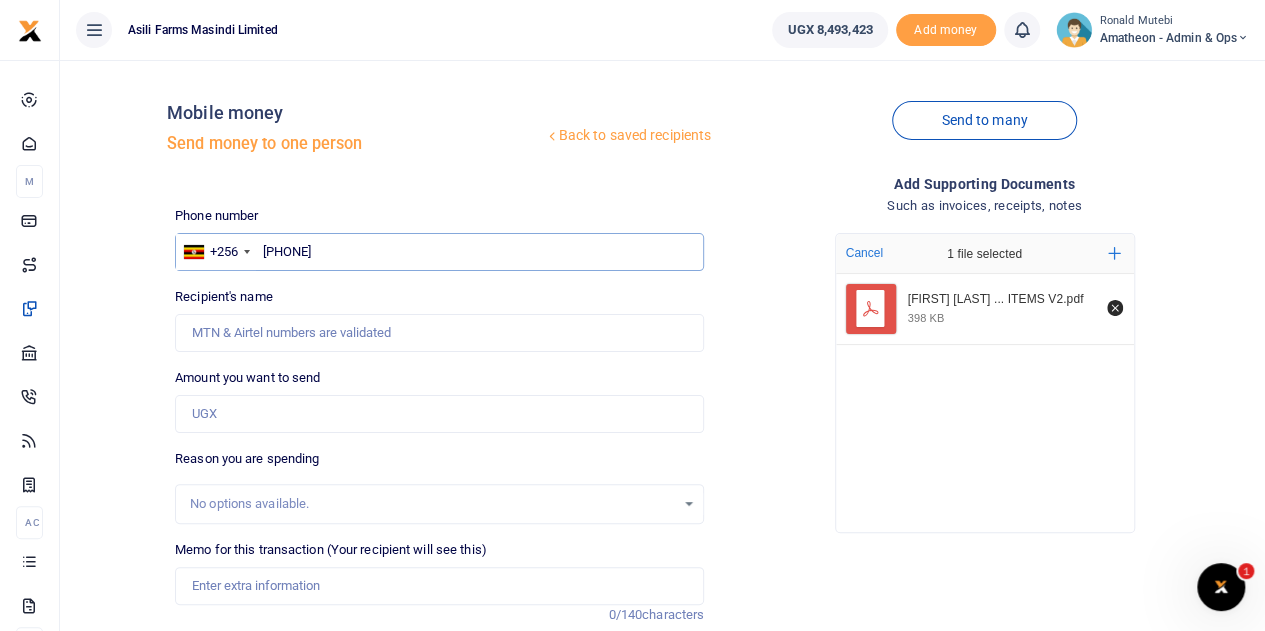 type on "791533455" 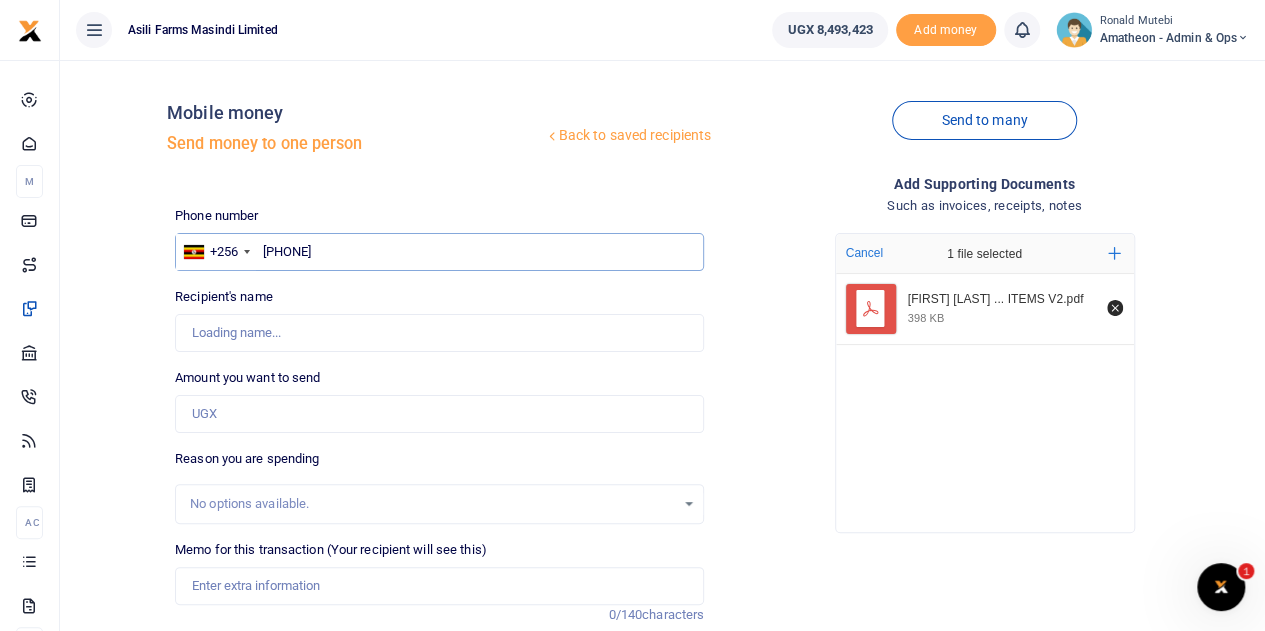 type on "Thapelo Nakedi Cliff Fenyane" 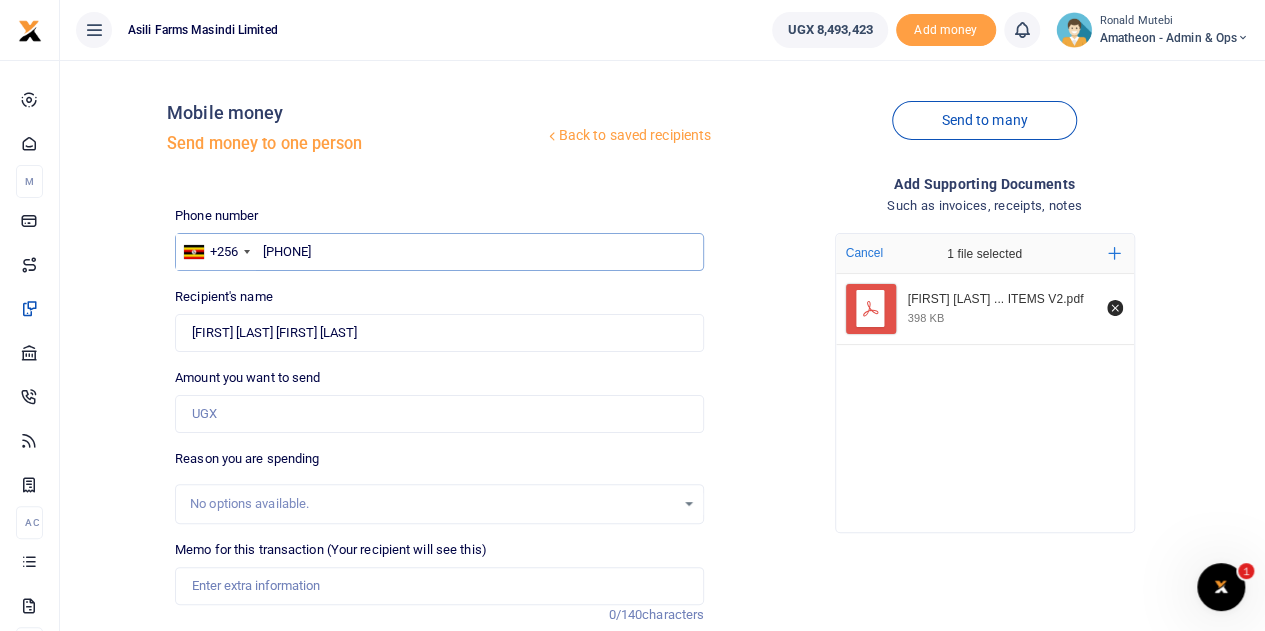 type on "791533455" 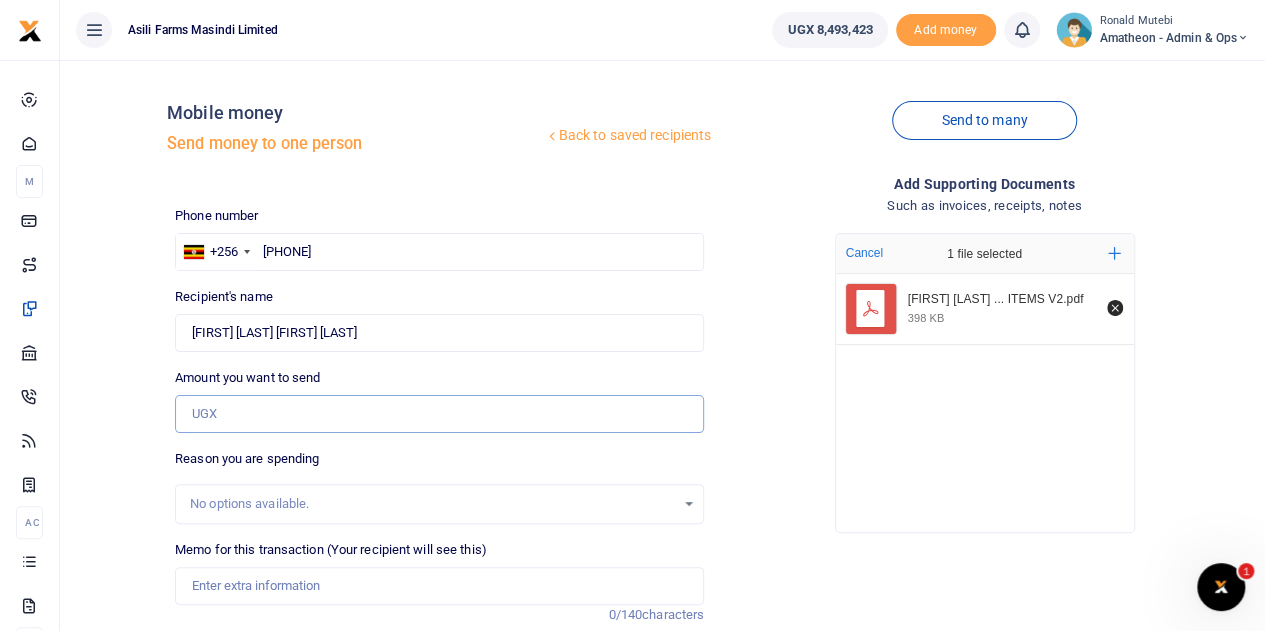 click on "Amount you want to send" at bounding box center [439, 414] 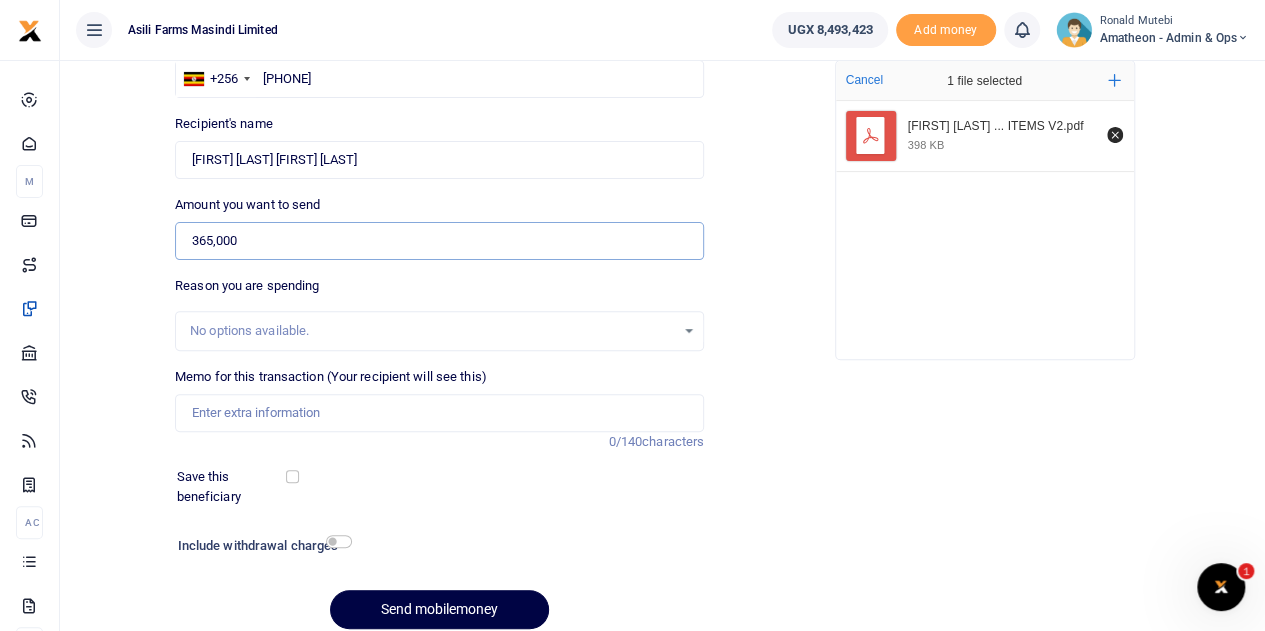 scroll, scrollTop: 200, scrollLeft: 0, axis: vertical 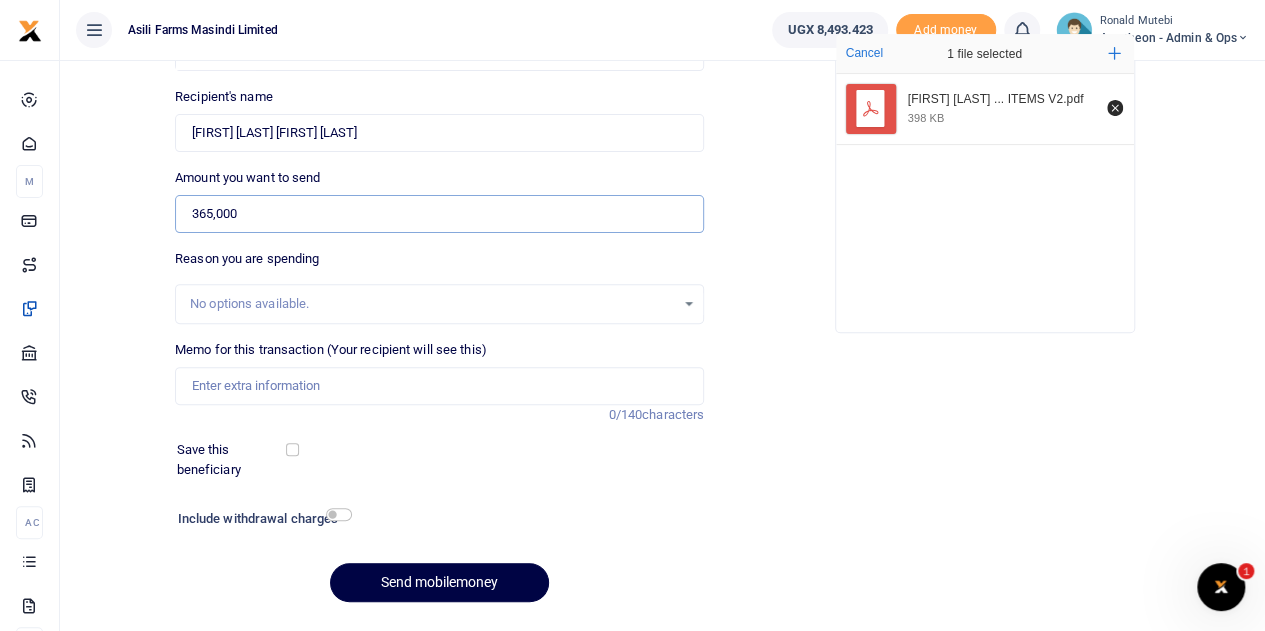 type on "365,000" 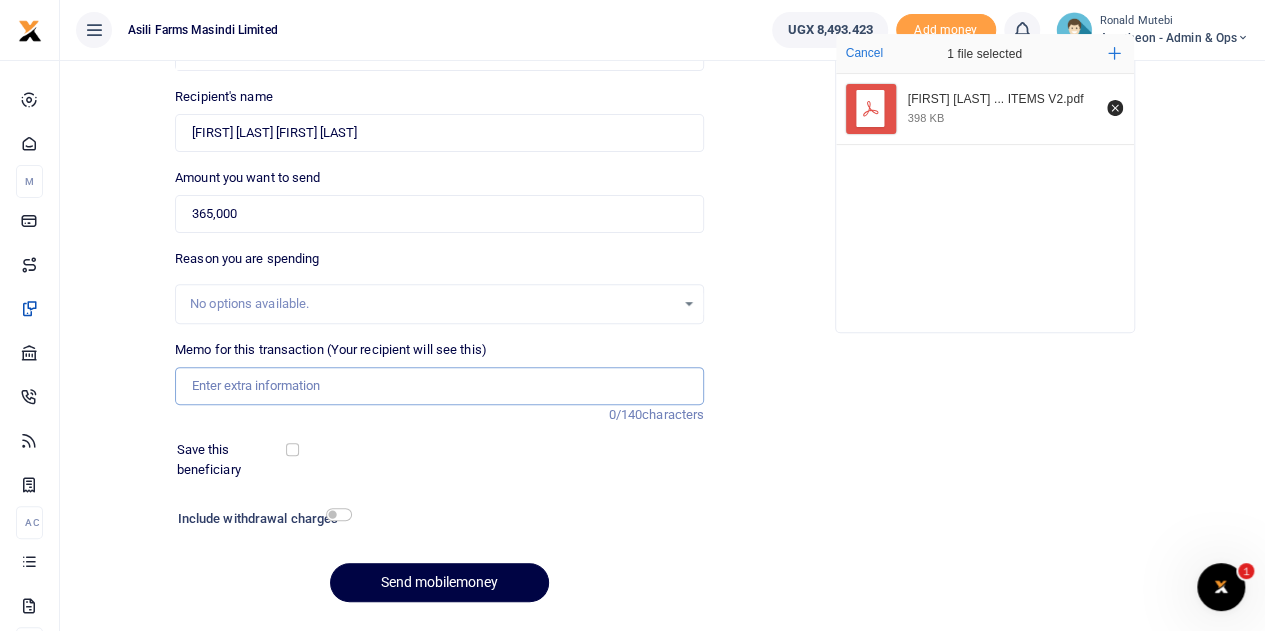 click on "Memo for this transaction (Your recipient will see this)" at bounding box center [439, 386] 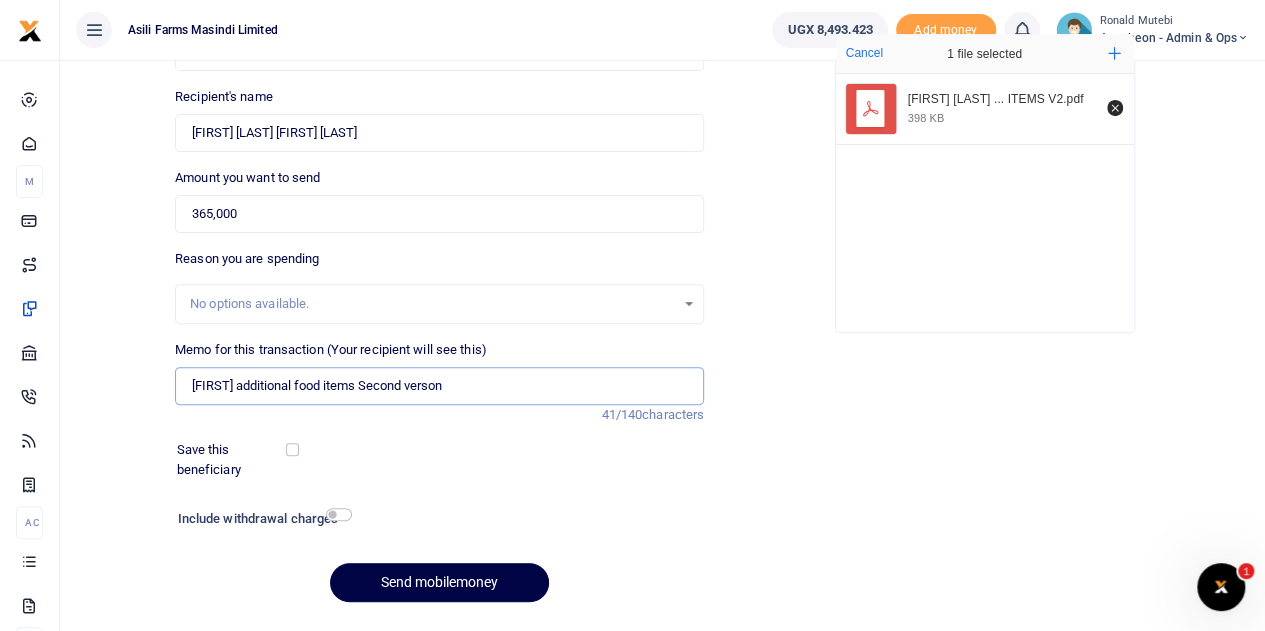 click on "Cliff additional food items Second verson" at bounding box center (439, 386) 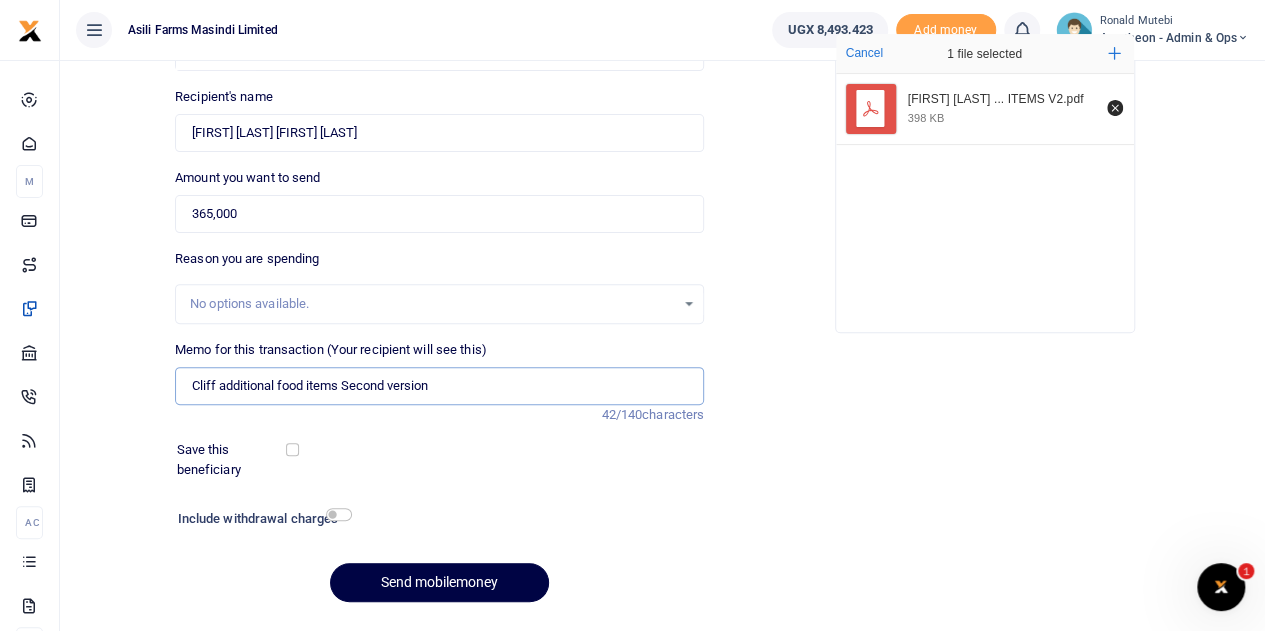 type on "Cliff additional food items Second version" 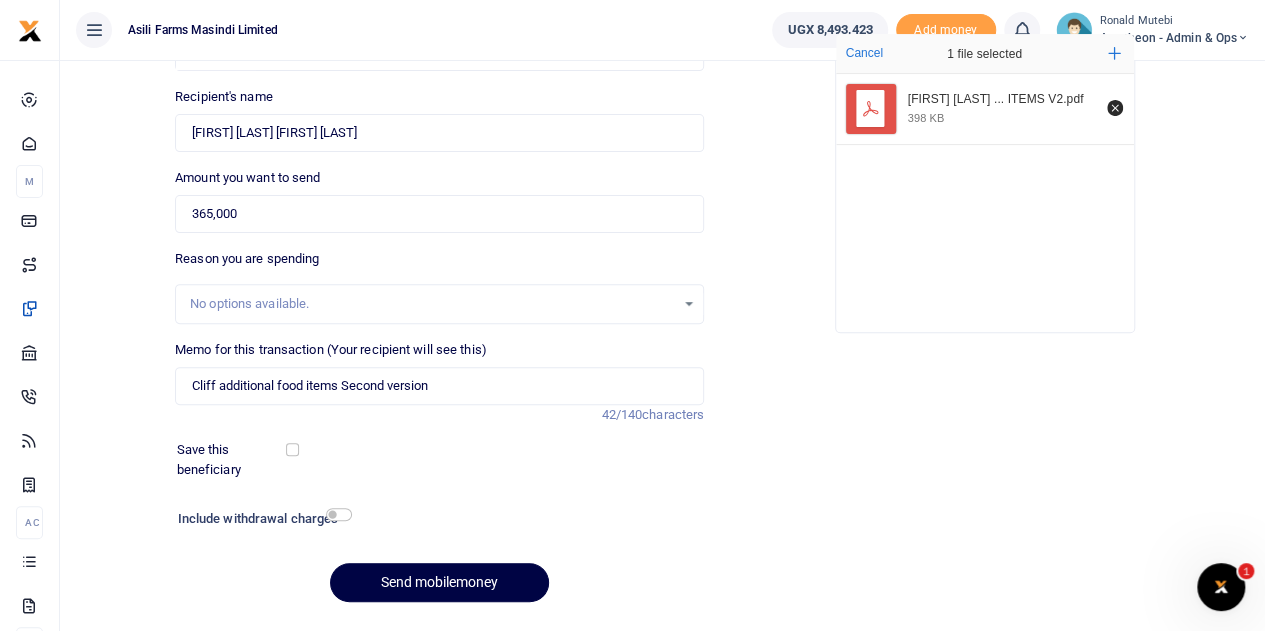 click on "Save this beneficiary" at bounding box center [427, 459] 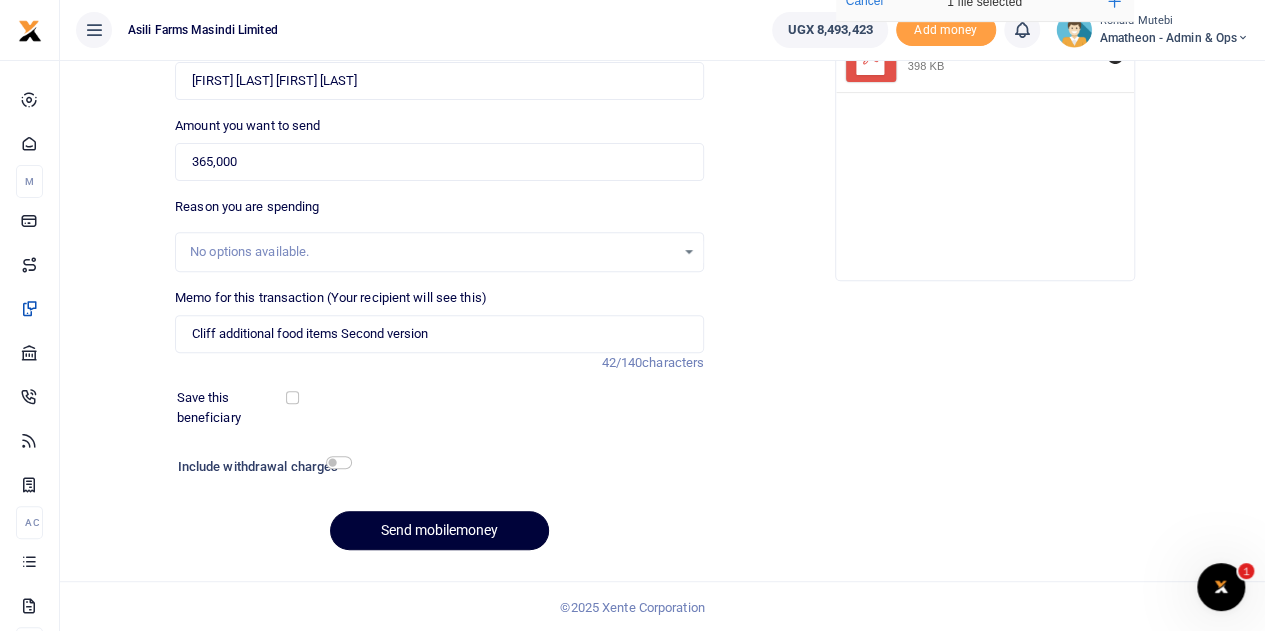 click on "Send mobilemoney" at bounding box center [439, 530] 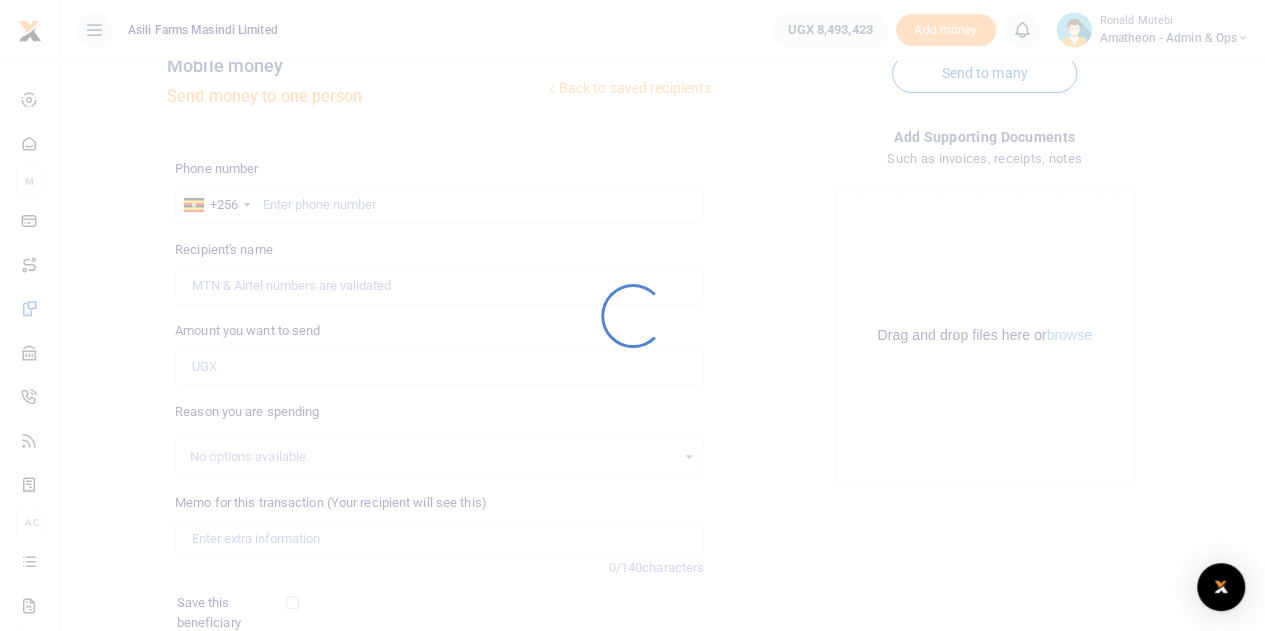 scroll, scrollTop: 46, scrollLeft: 0, axis: vertical 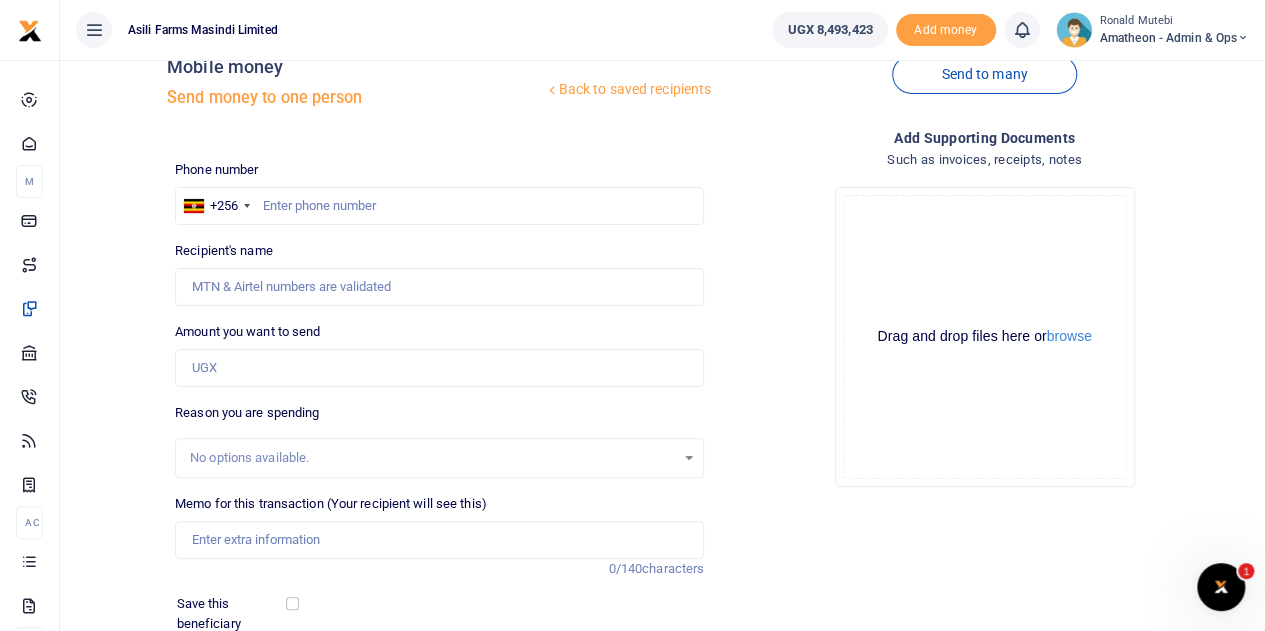 click at bounding box center (632, 315) 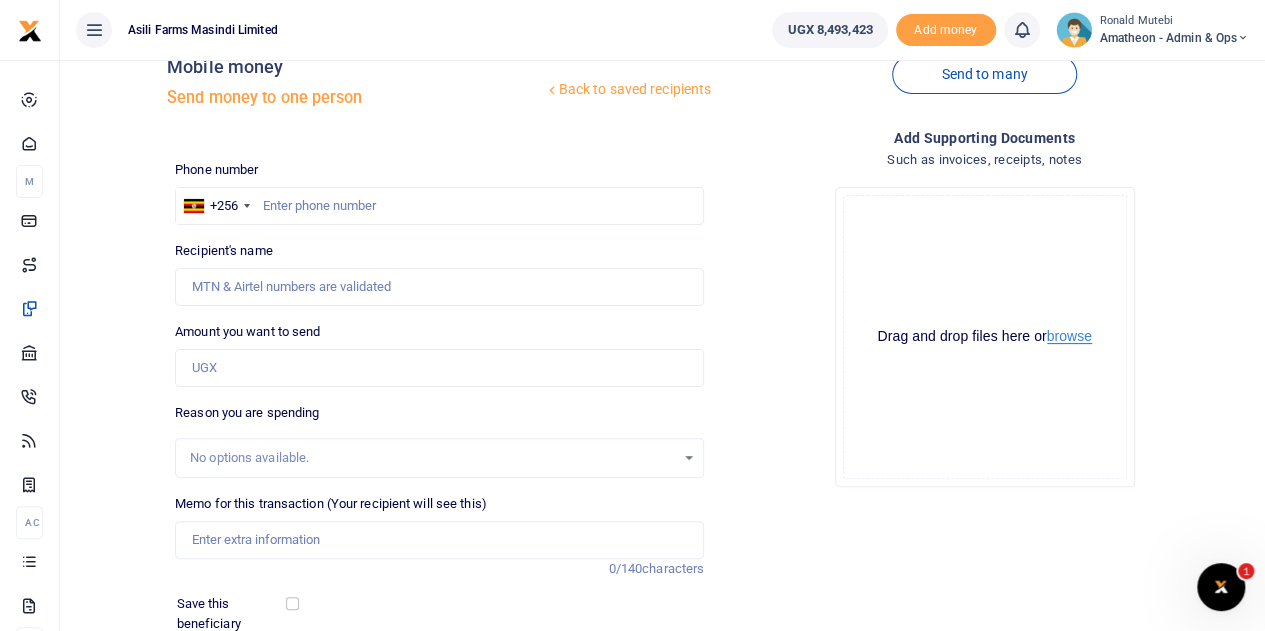 click on "browse" at bounding box center [1069, 336] 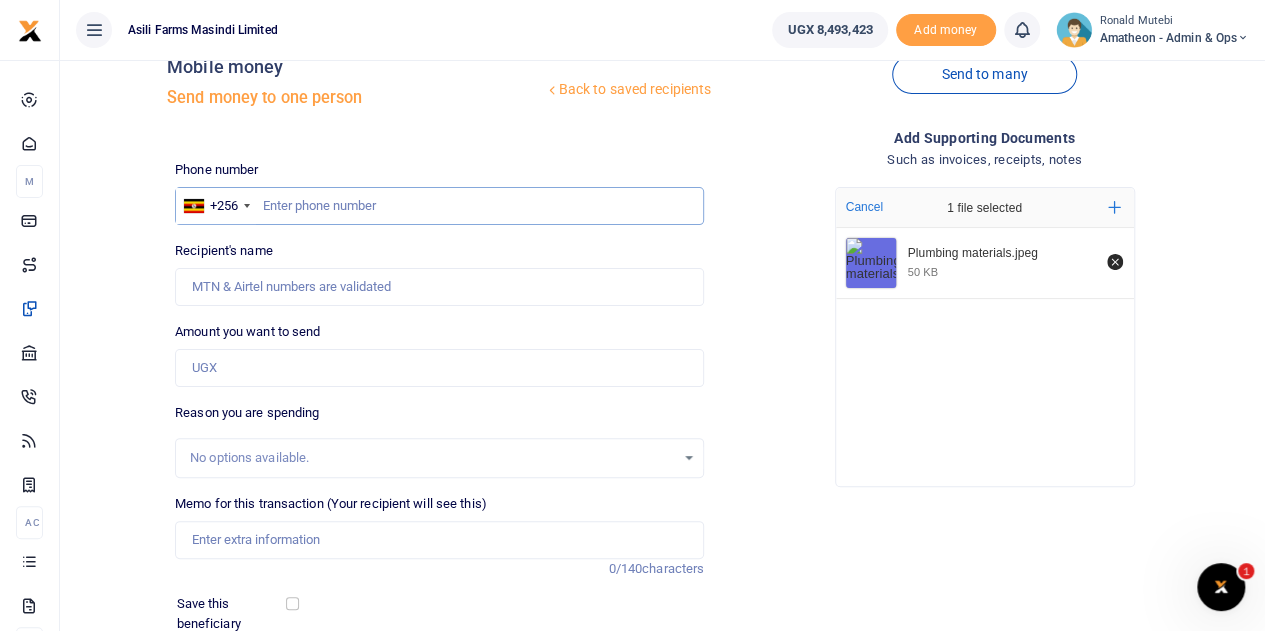 click at bounding box center [439, 206] 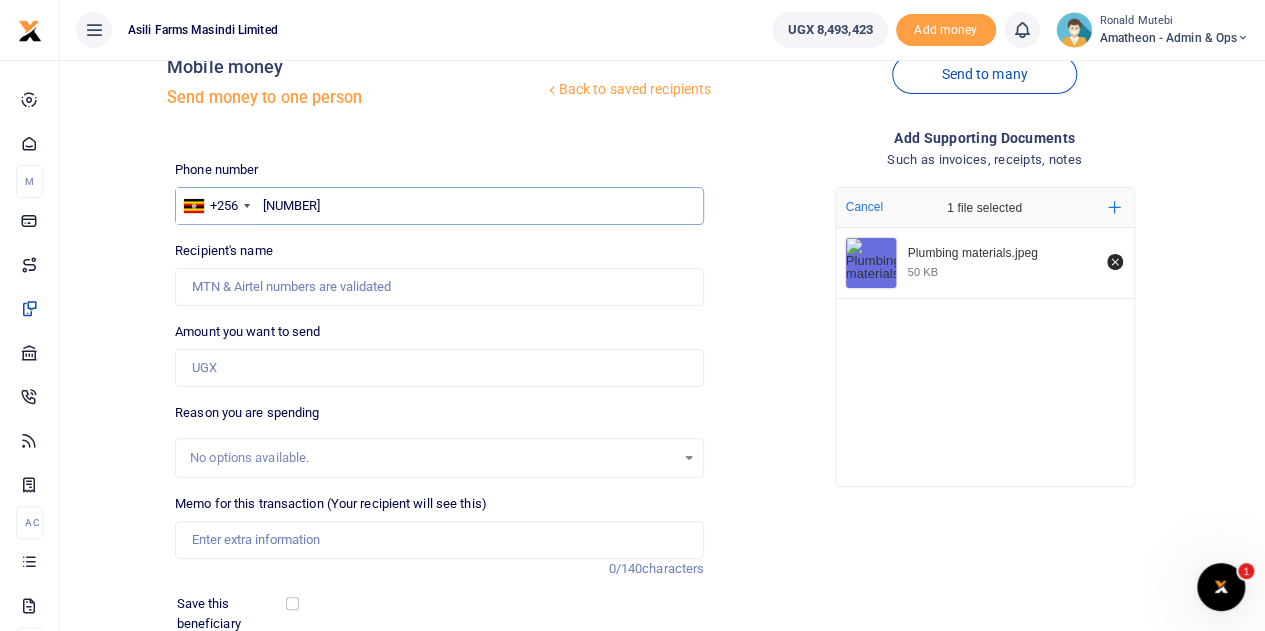 type on "[NUMBER]" 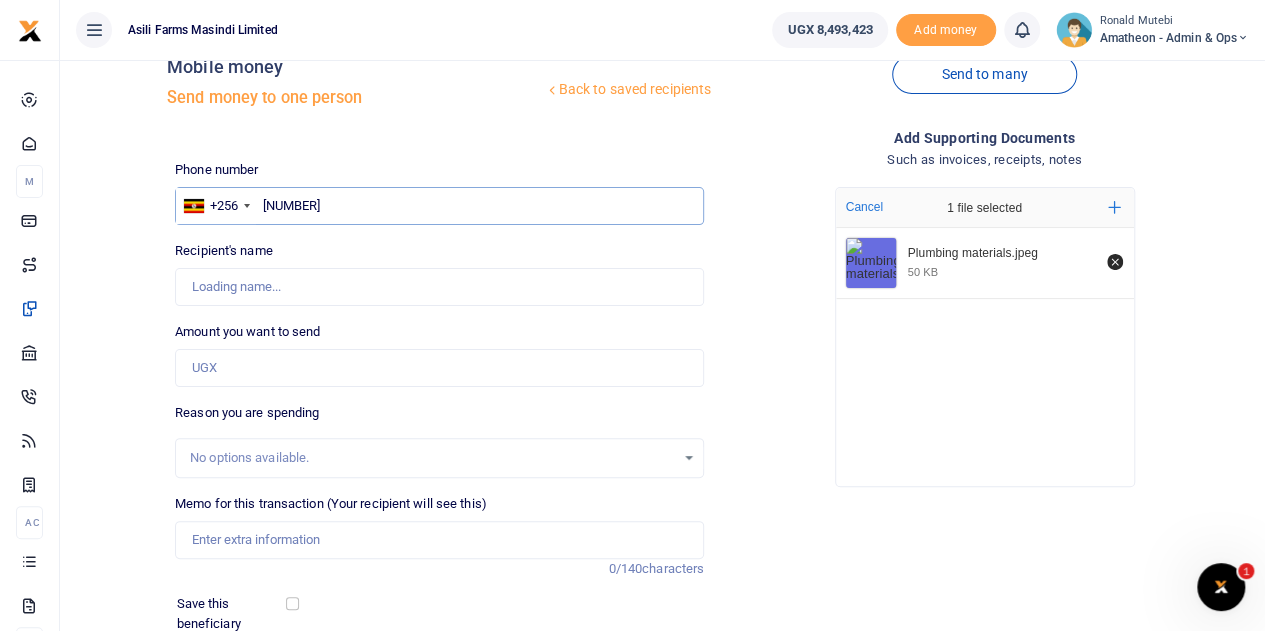 type on "[FIRST] [LAST]" 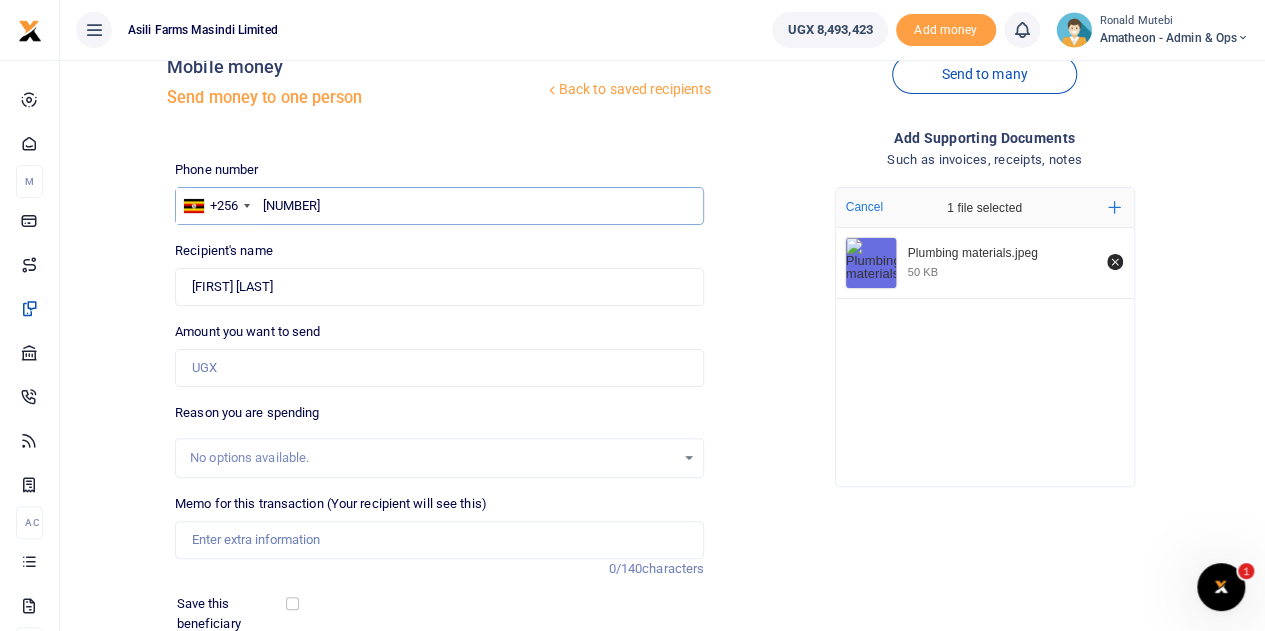 type on "[NUMBER]" 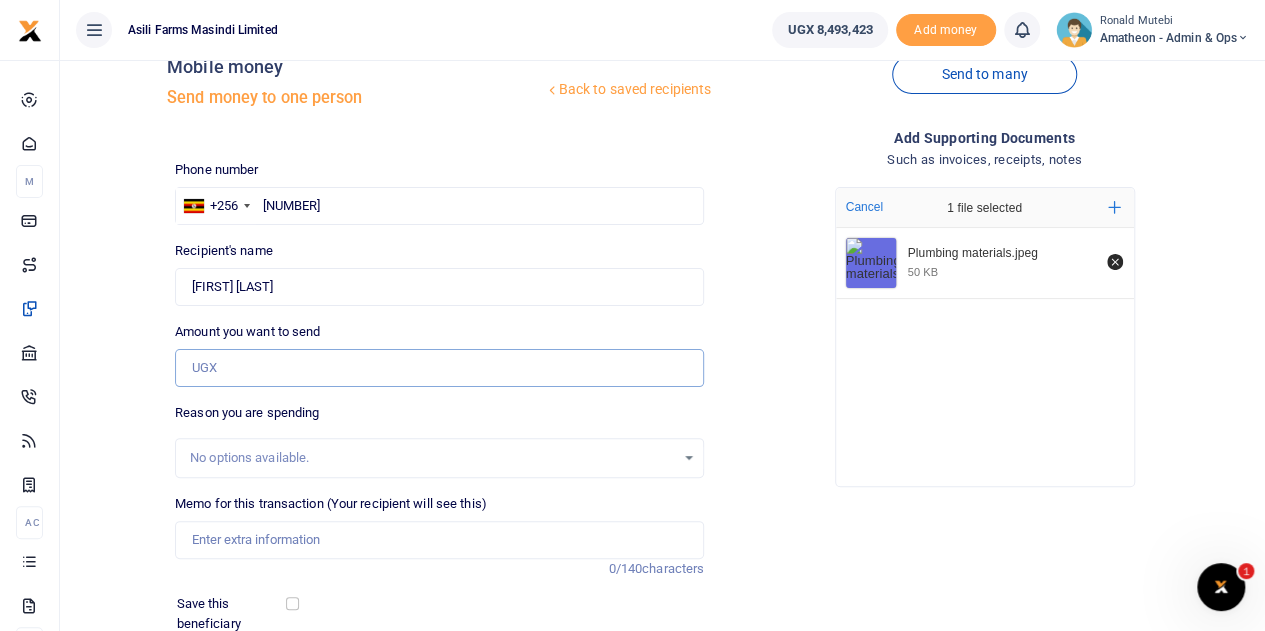 click on "Amount you want to send" at bounding box center (439, 368) 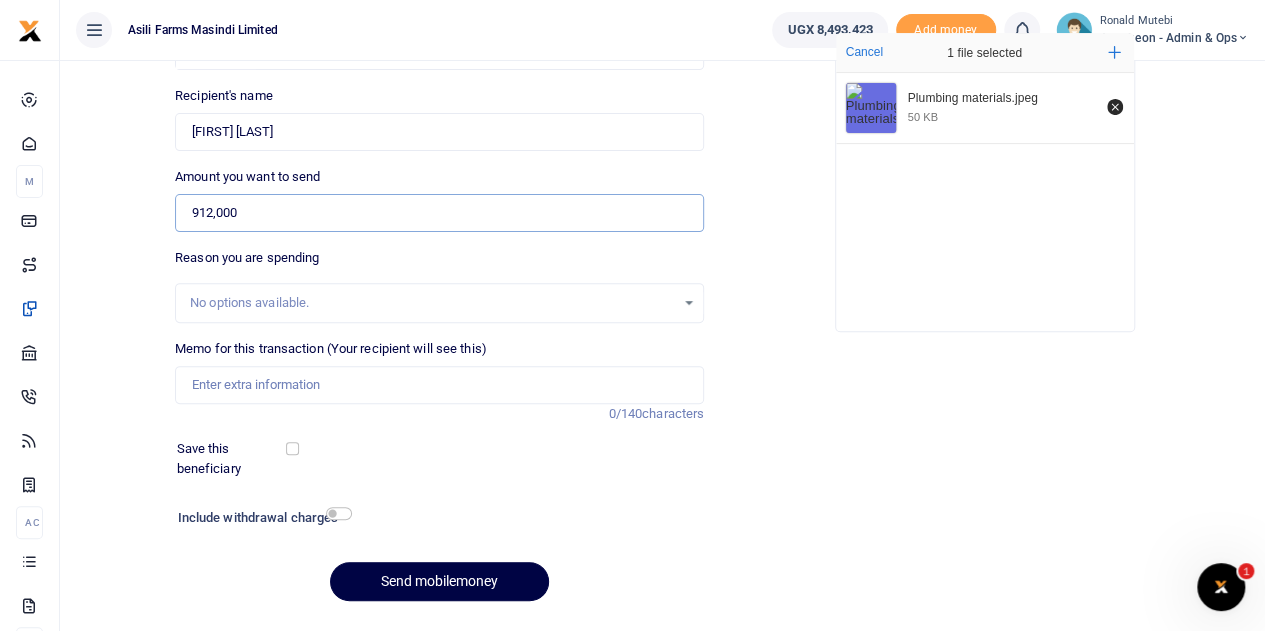 scroll, scrollTop: 246, scrollLeft: 0, axis: vertical 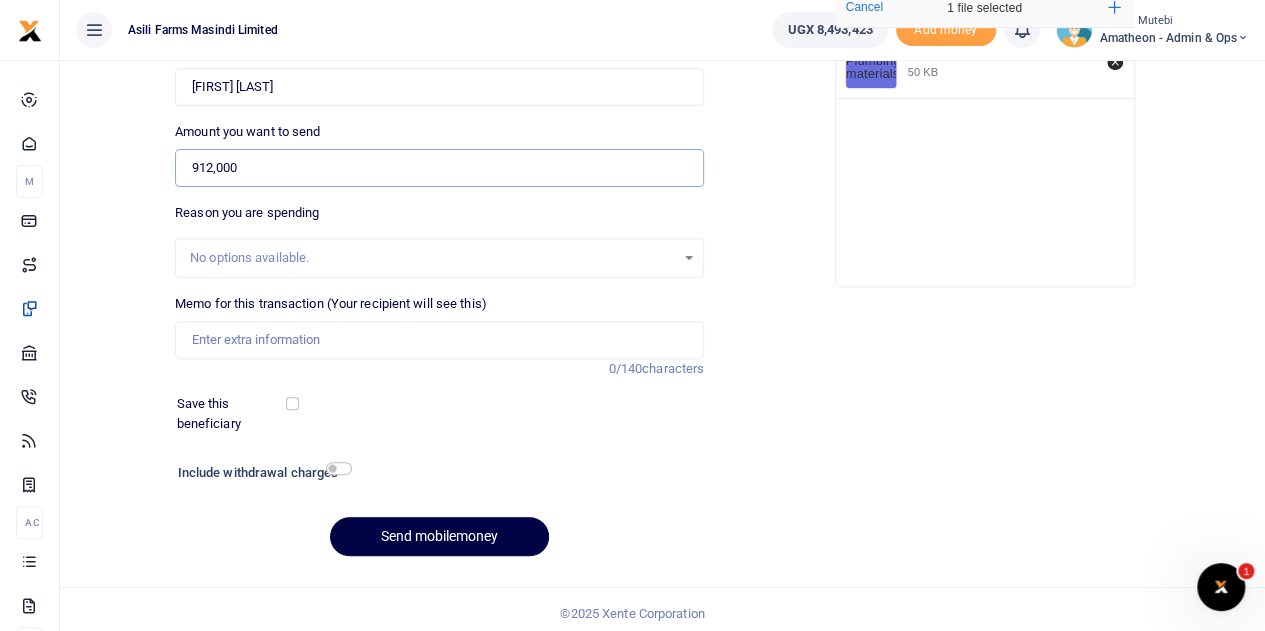type on "912,000" 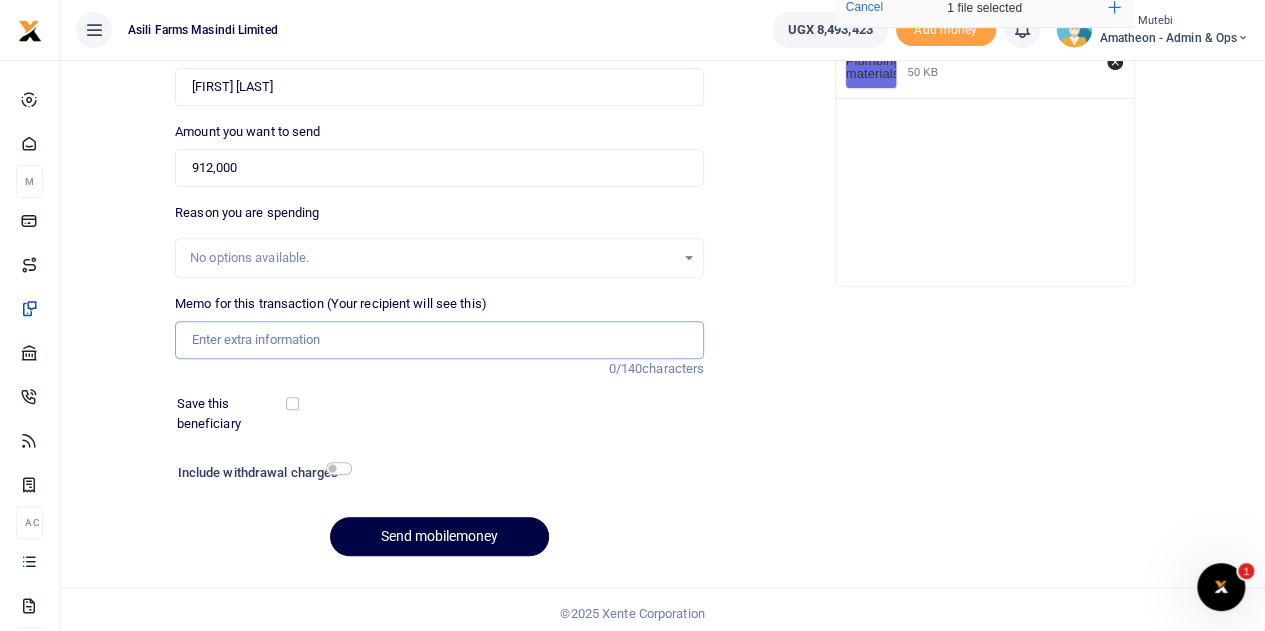 click on "Memo for this transaction (Your recipient will see this)" at bounding box center (439, 340) 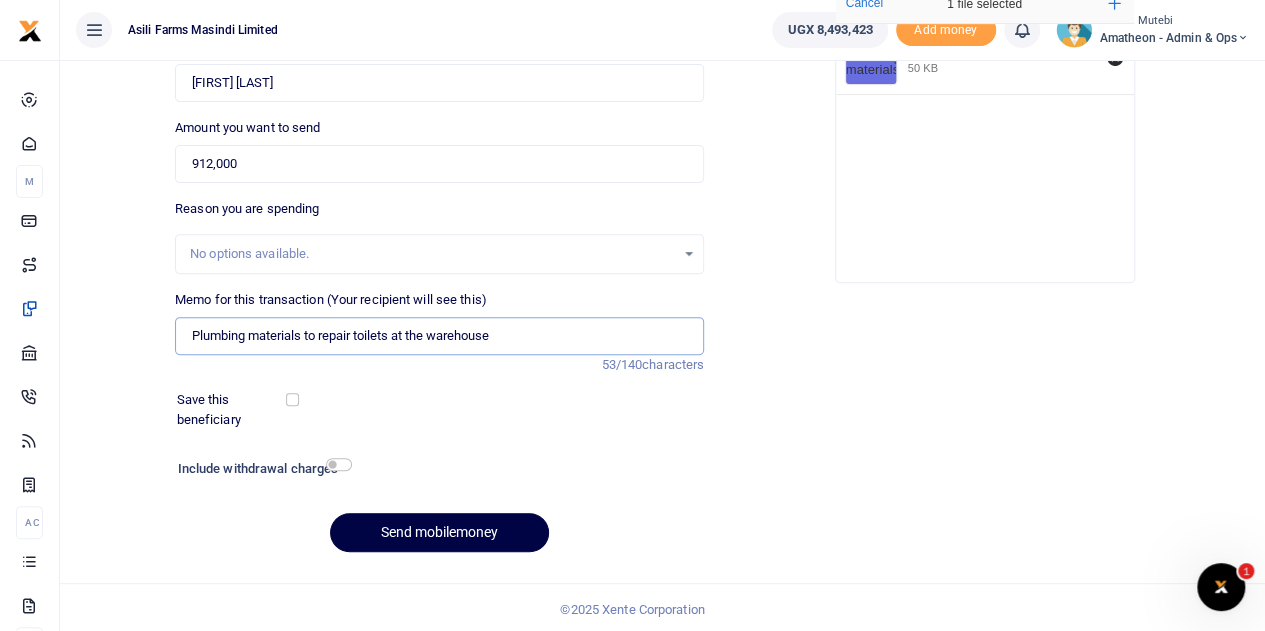 scroll, scrollTop: 252, scrollLeft: 0, axis: vertical 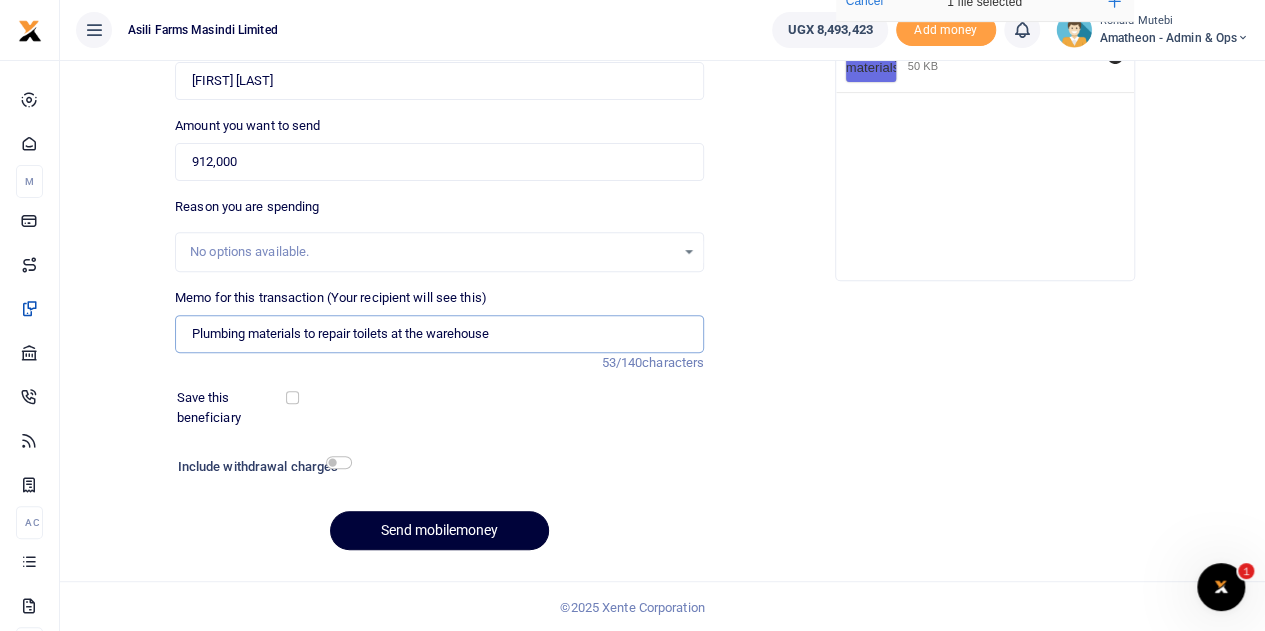 type on "Plumbing materials to repair toilets at the warehouse" 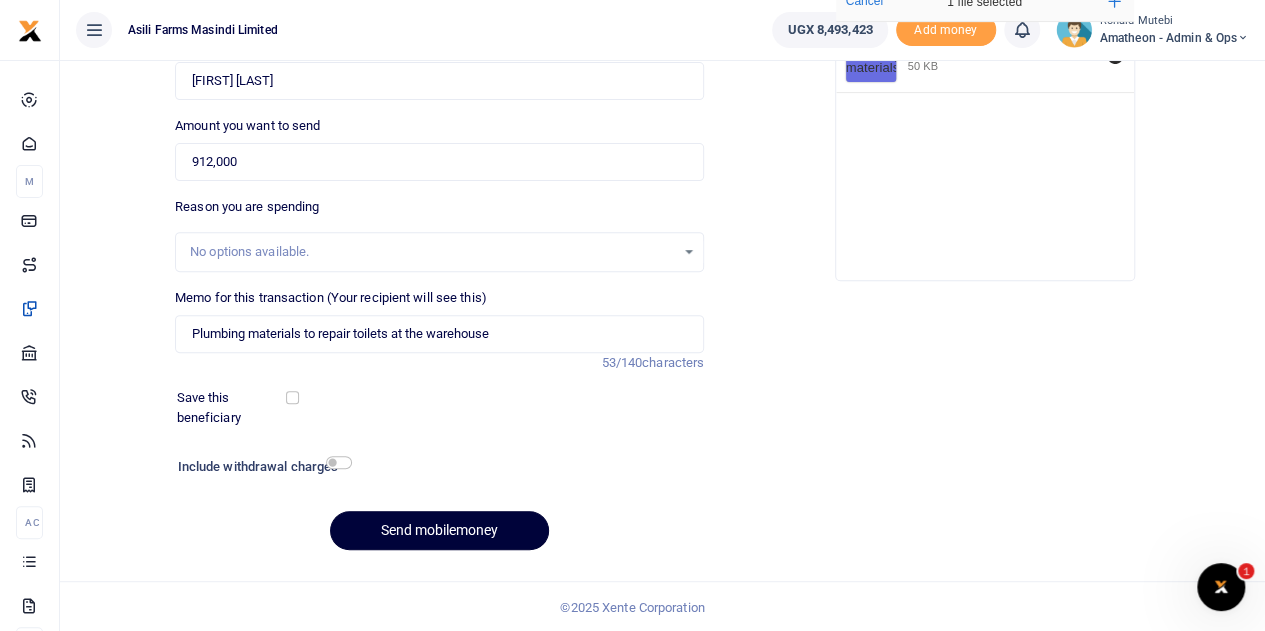 click on "Send mobilemoney" at bounding box center [439, 530] 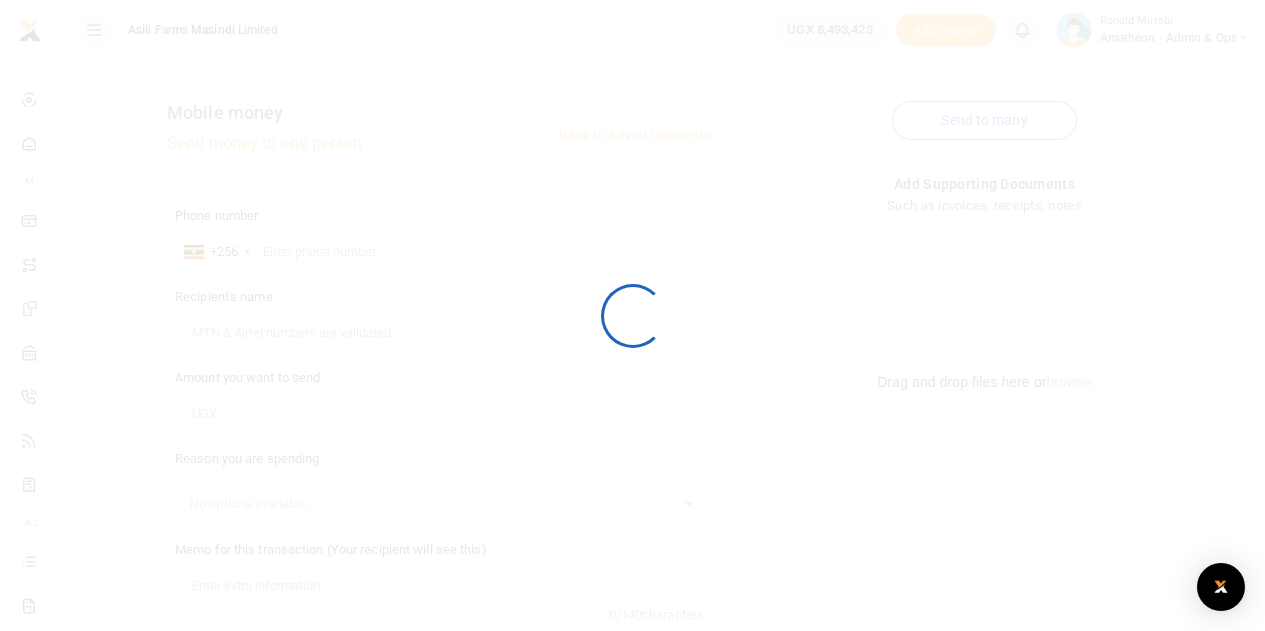 scroll, scrollTop: 252, scrollLeft: 0, axis: vertical 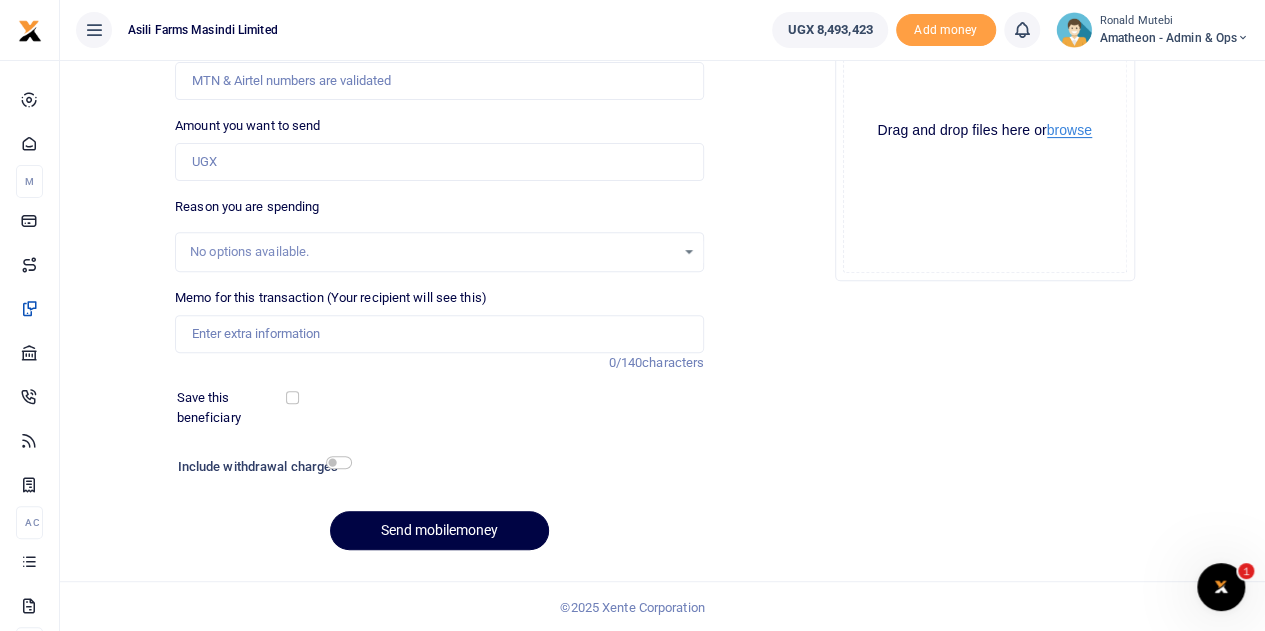 click on "browse" at bounding box center [1069, 130] 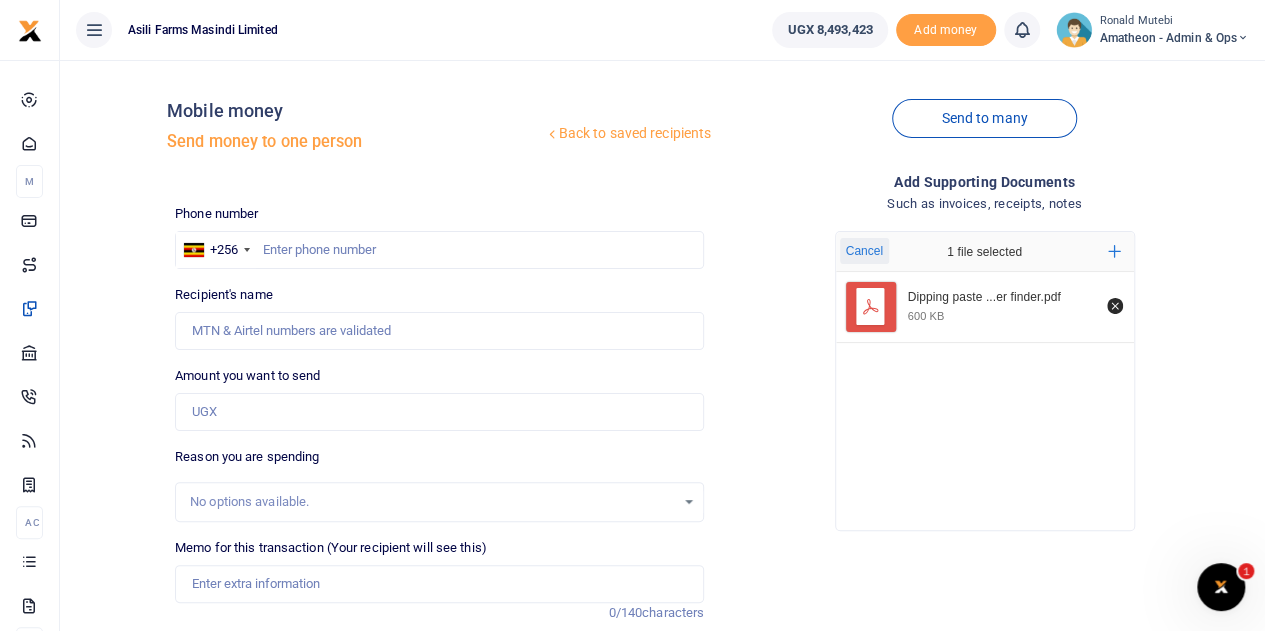 scroll, scrollTop: 0, scrollLeft: 0, axis: both 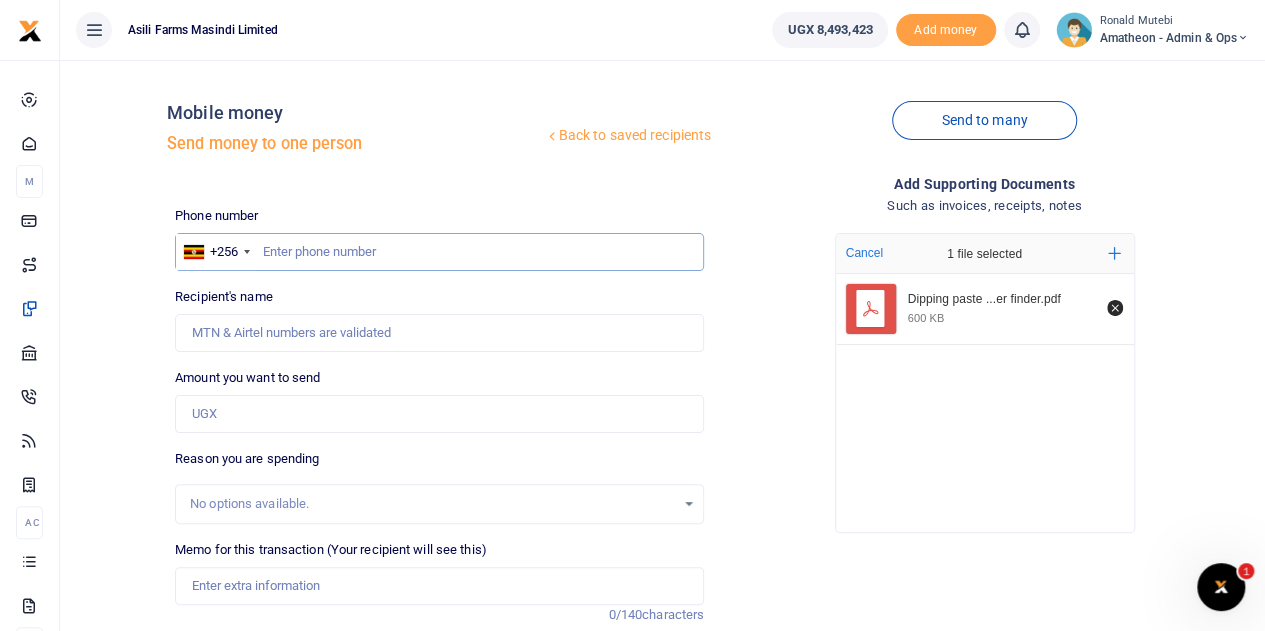 click at bounding box center (439, 252) 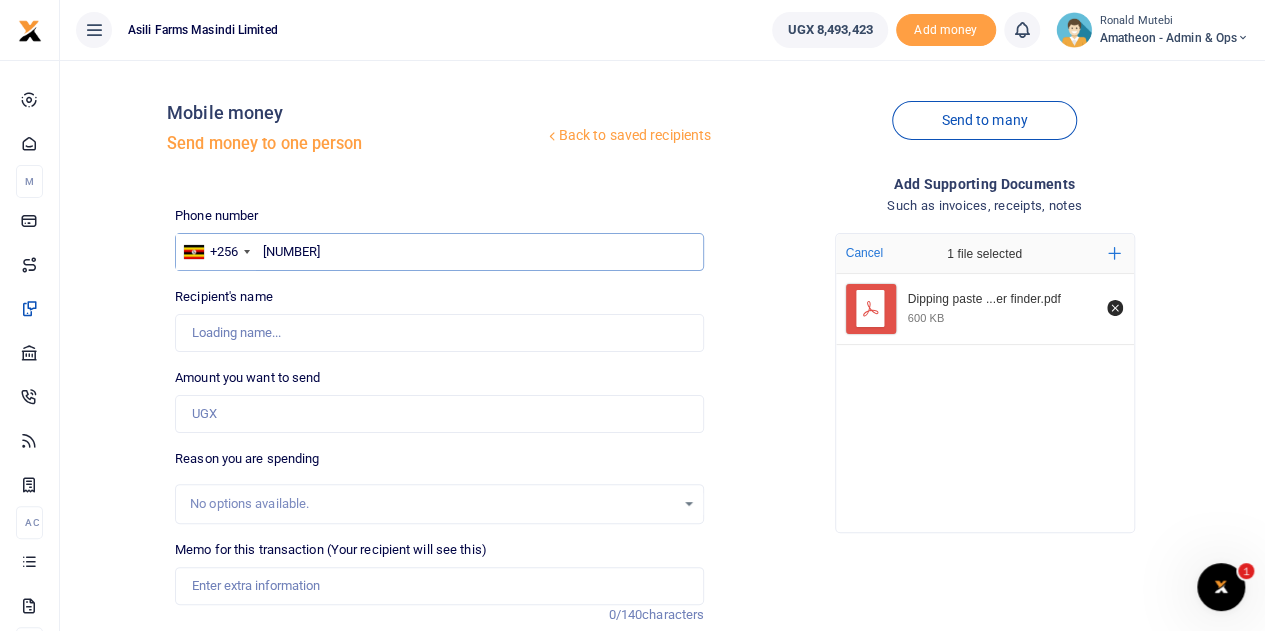 type on "78573759" 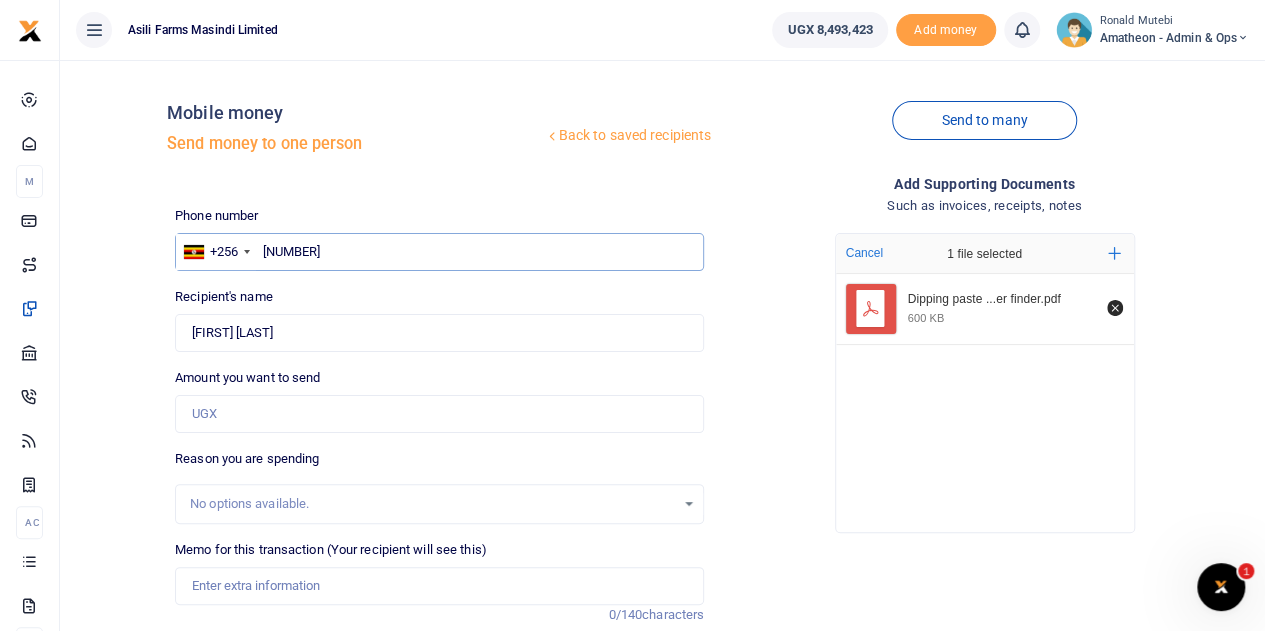 type on "785737592" 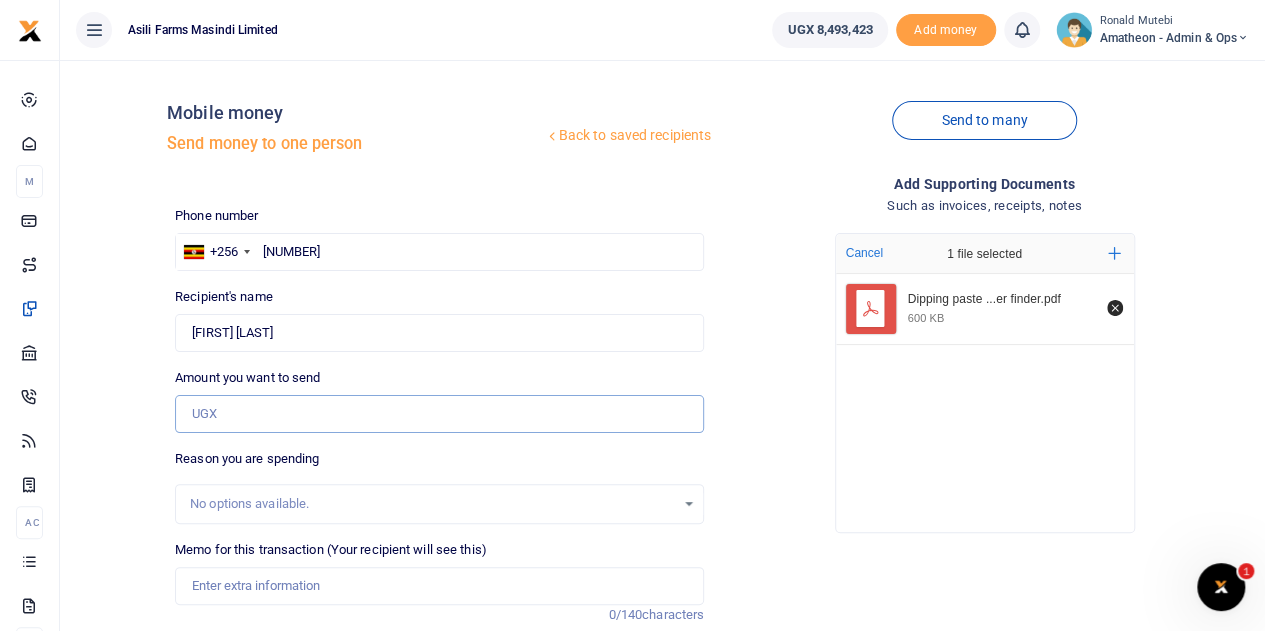 click on "Amount you want to send" at bounding box center [439, 414] 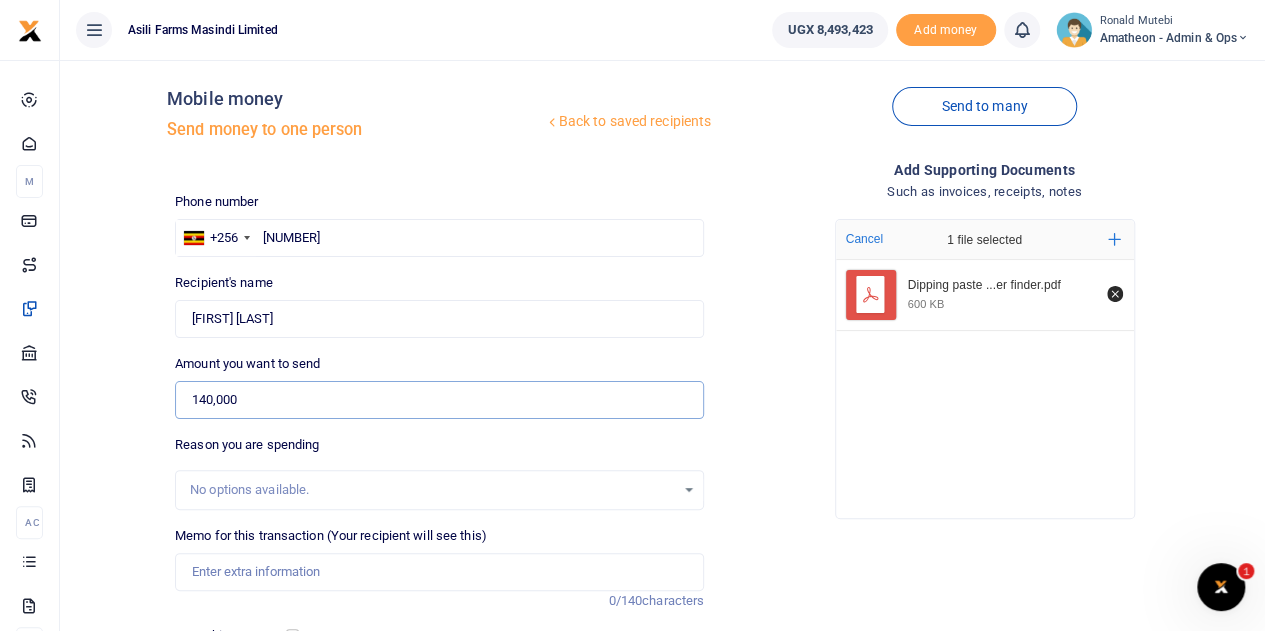 scroll, scrollTop: 200, scrollLeft: 0, axis: vertical 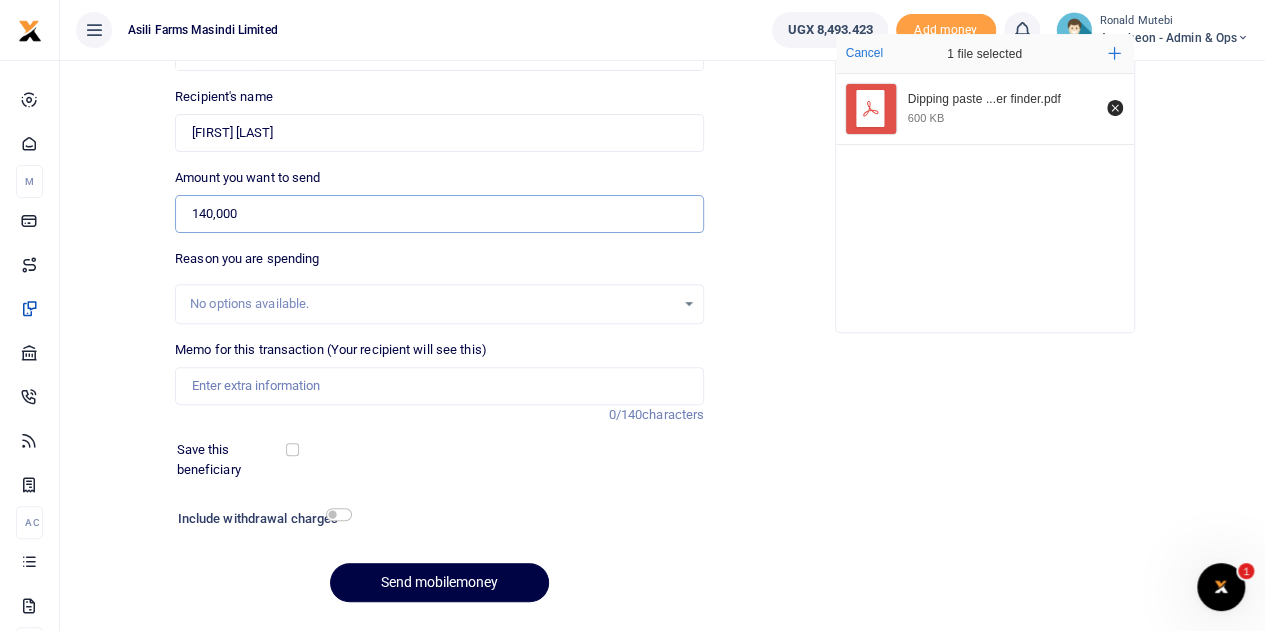 type on "140,000" 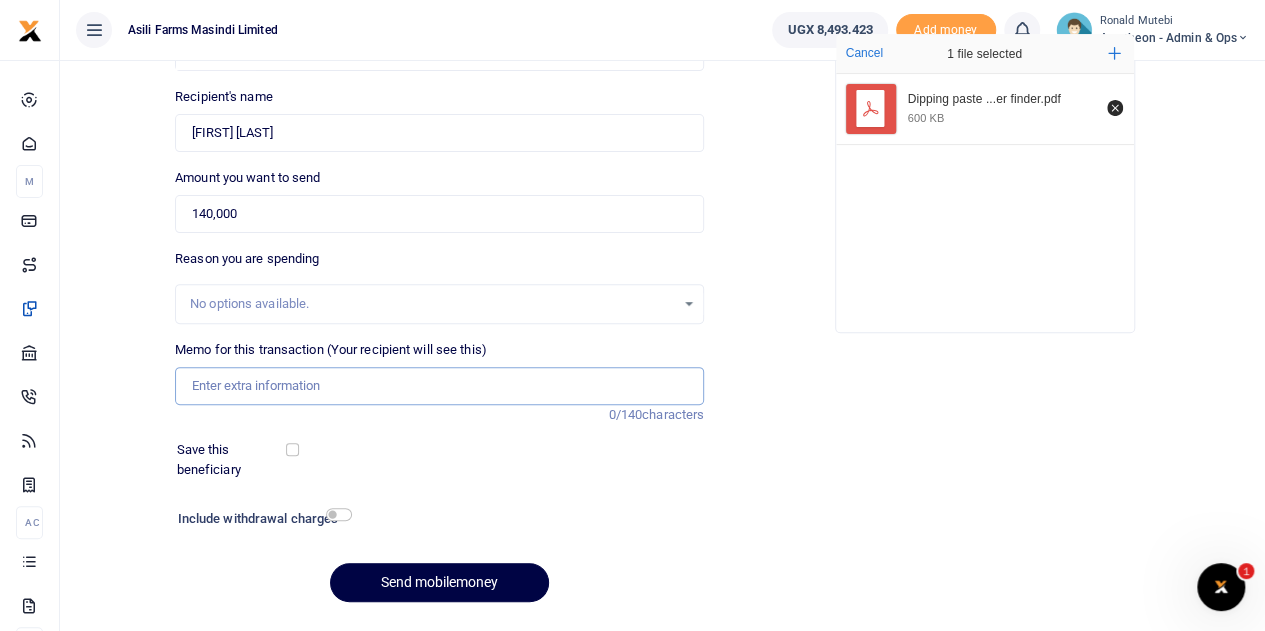 click on "Memo for this transaction (Your recipient will see this)" at bounding box center [439, 386] 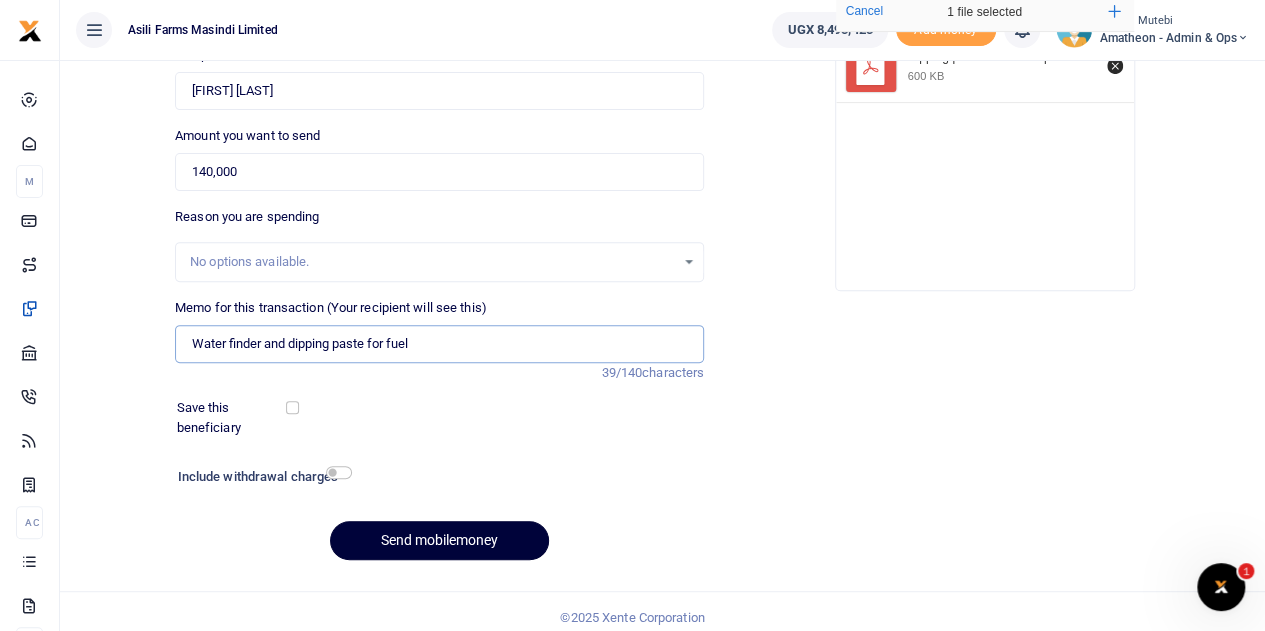 scroll, scrollTop: 252, scrollLeft: 0, axis: vertical 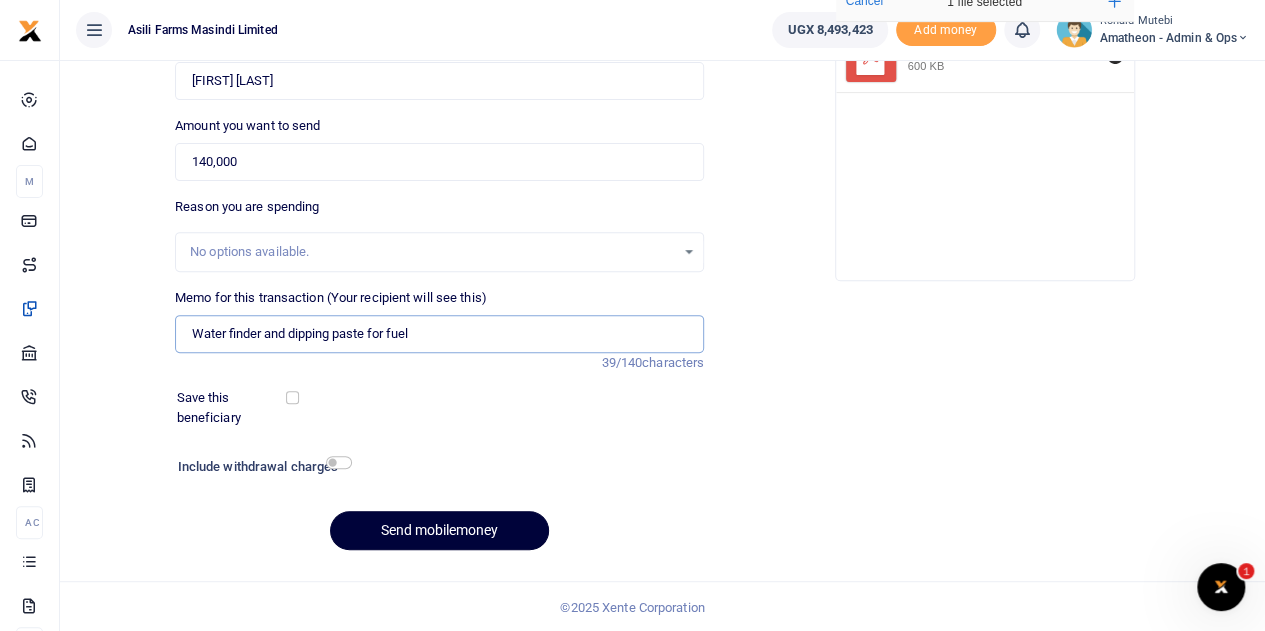 type on "Water finder and dipping paste for fuel" 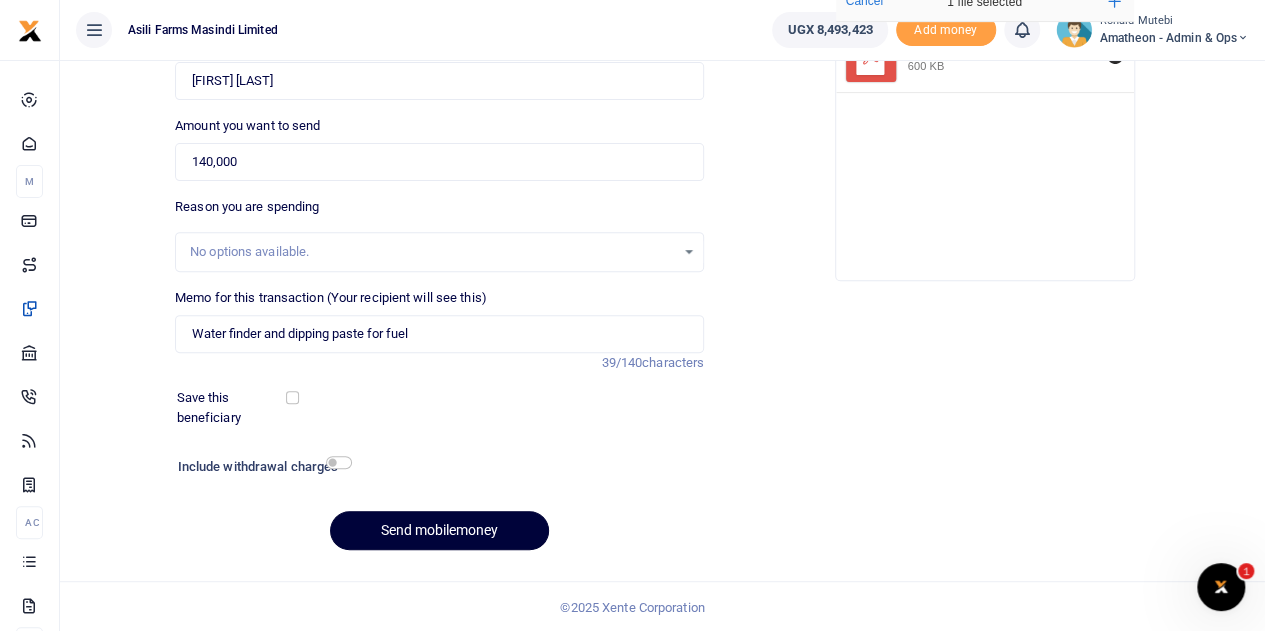 click on "Send mobilemoney" at bounding box center (439, 530) 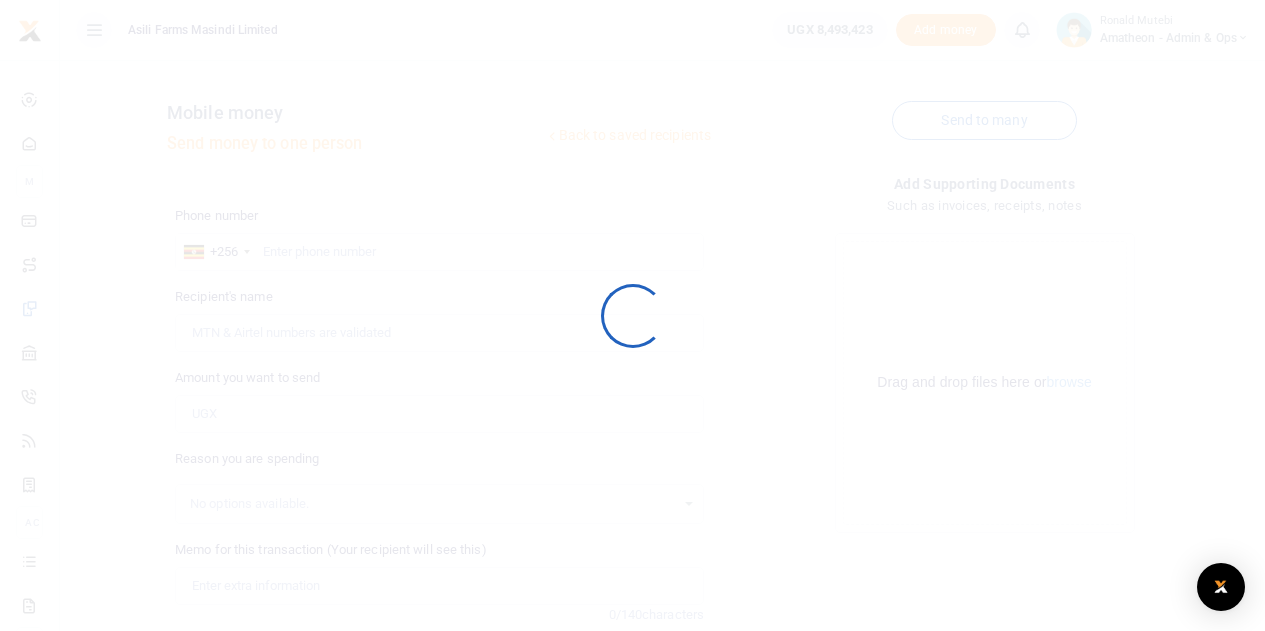 scroll, scrollTop: 252, scrollLeft: 0, axis: vertical 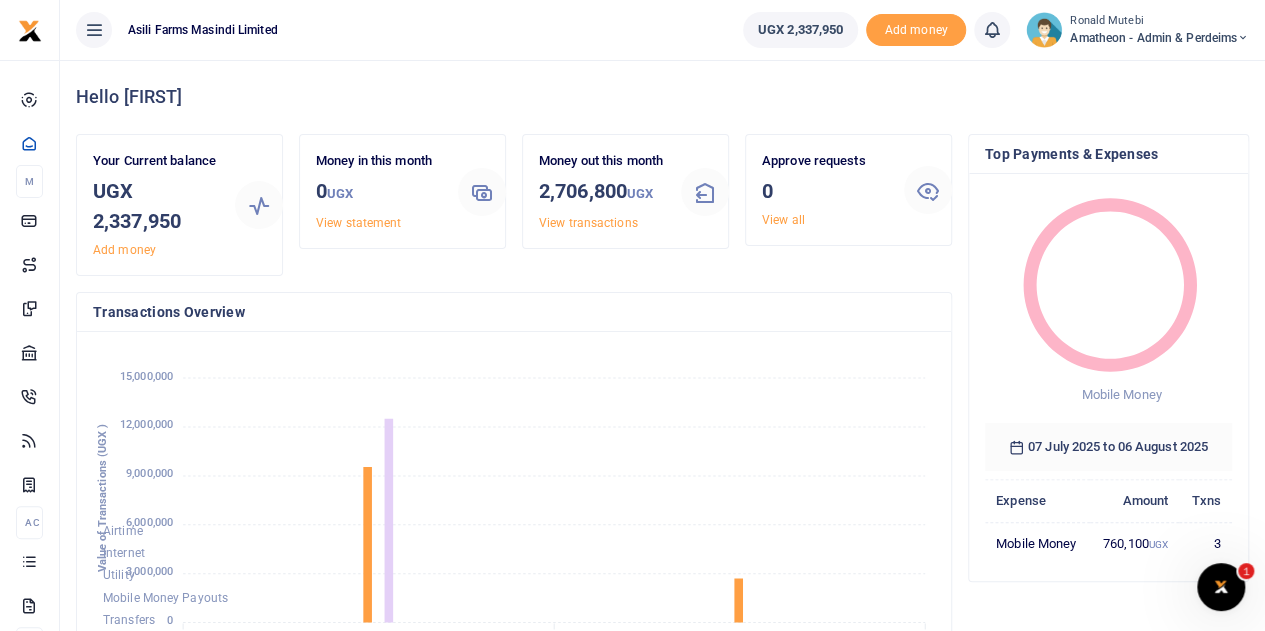 click on "Airtime Internet Utility Mobile Money Payouts Transfers Deposits Cards" 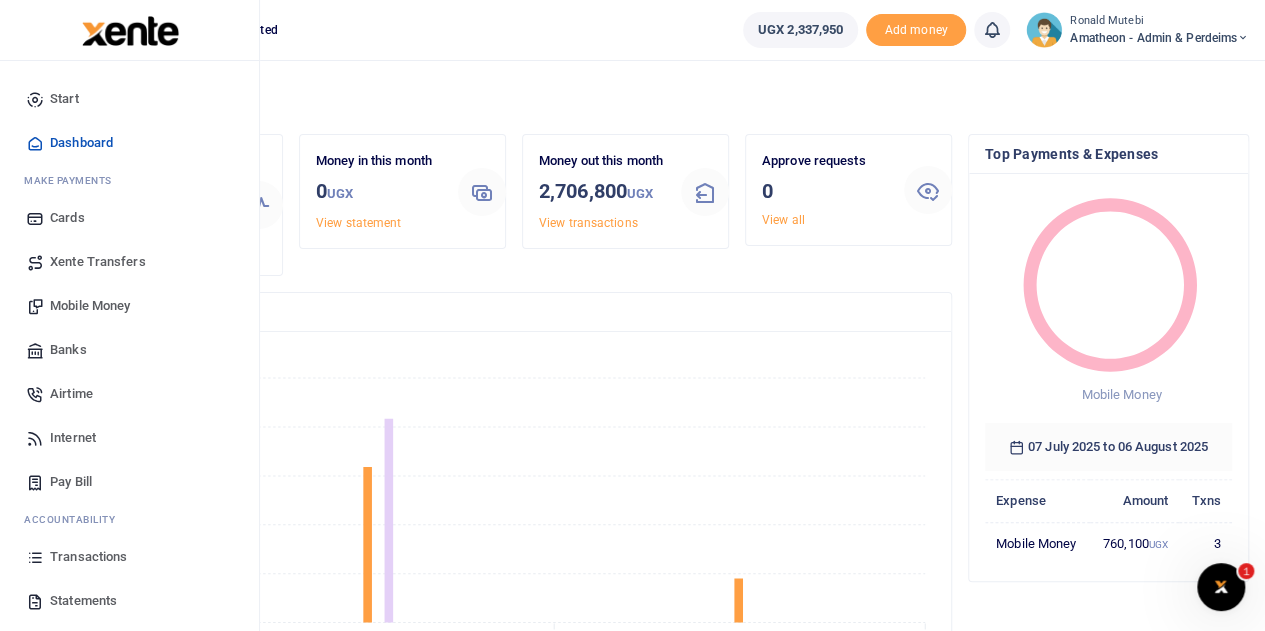 click on "Mobile Money" at bounding box center [90, 306] 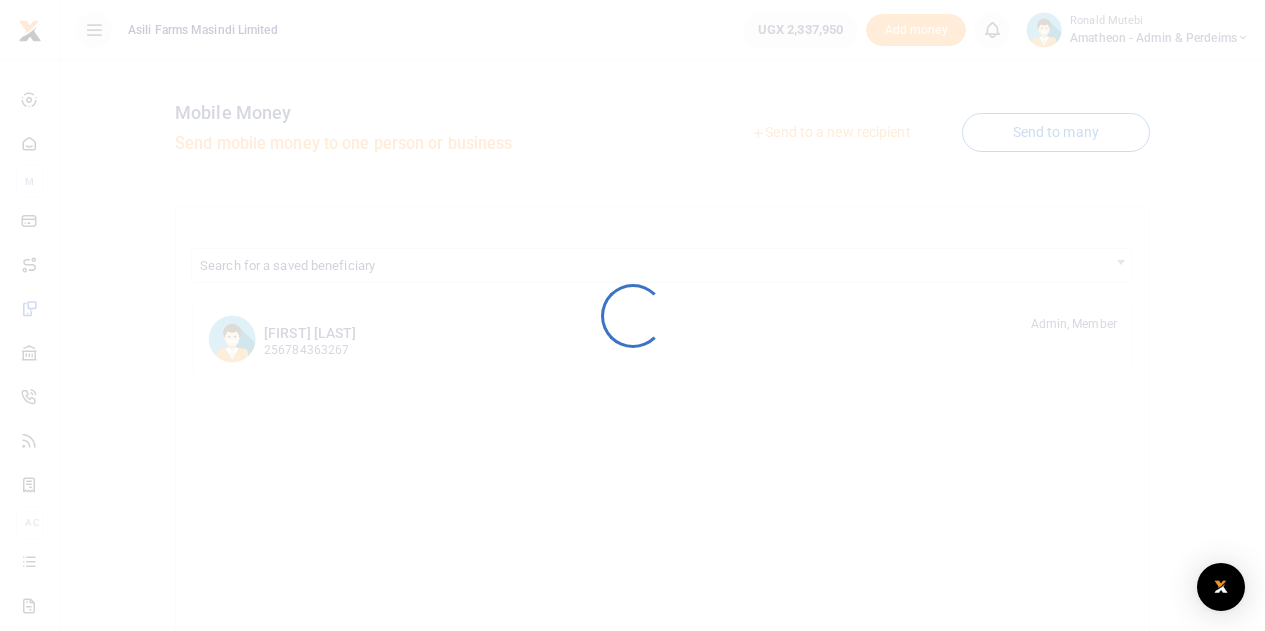 scroll, scrollTop: 0, scrollLeft: 0, axis: both 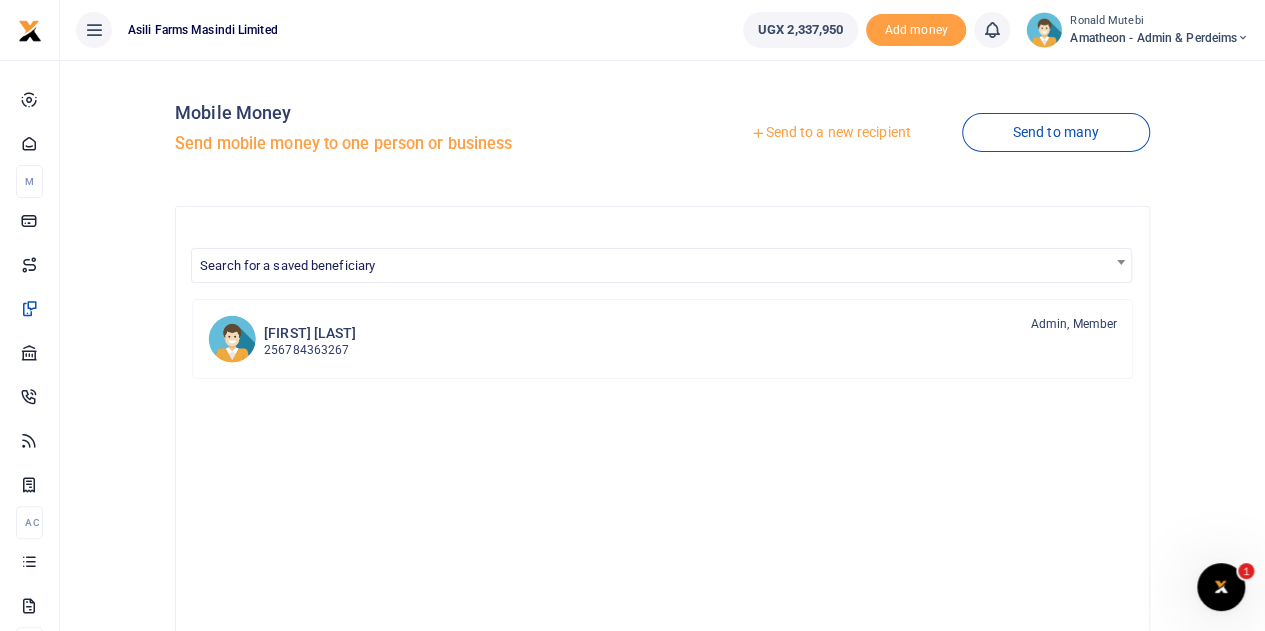 click at bounding box center (632, 315) 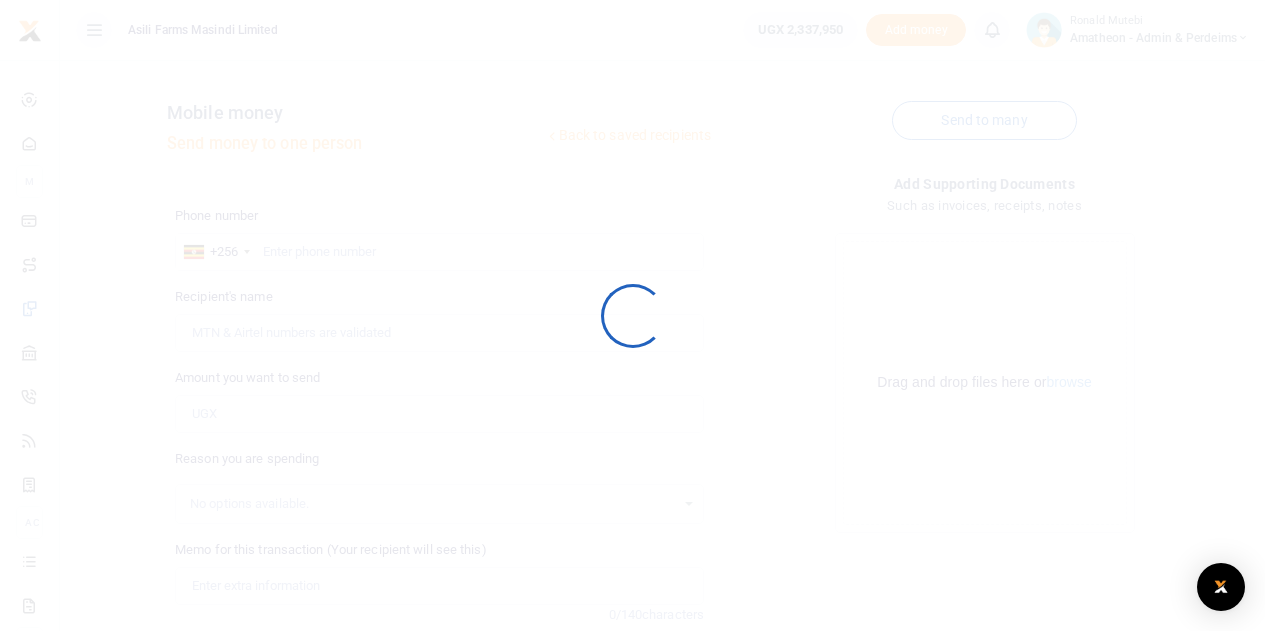 scroll, scrollTop: 0, scrollLeft: 0, axis: both 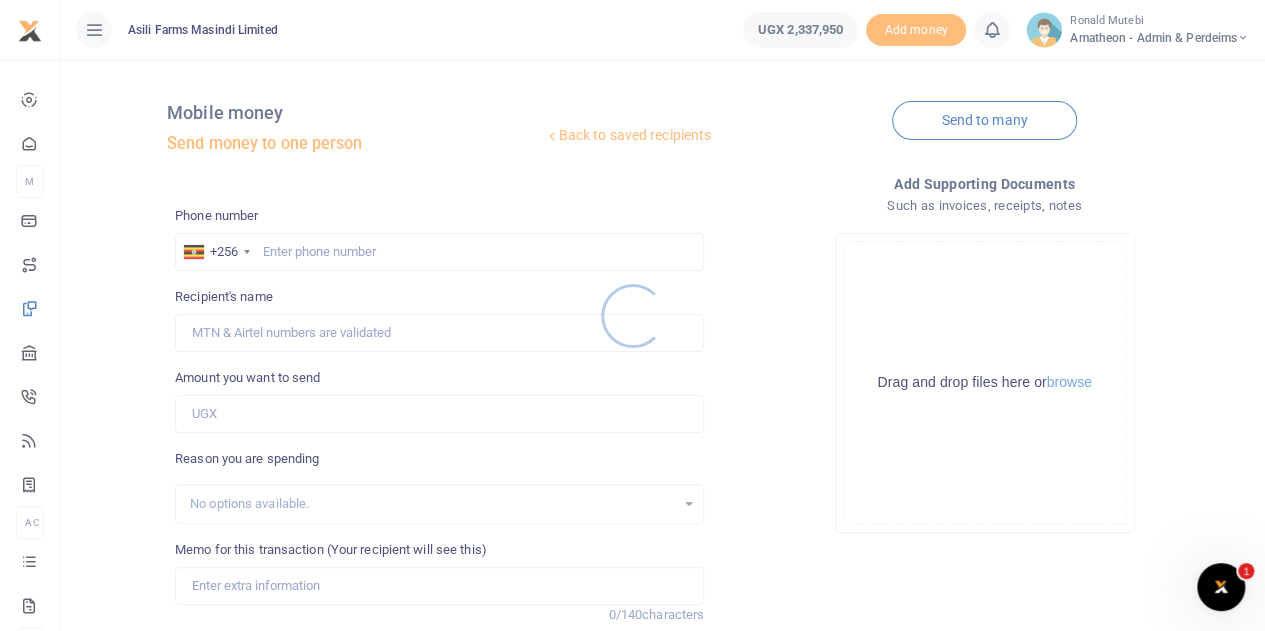 click at bounding box center (632, 315) 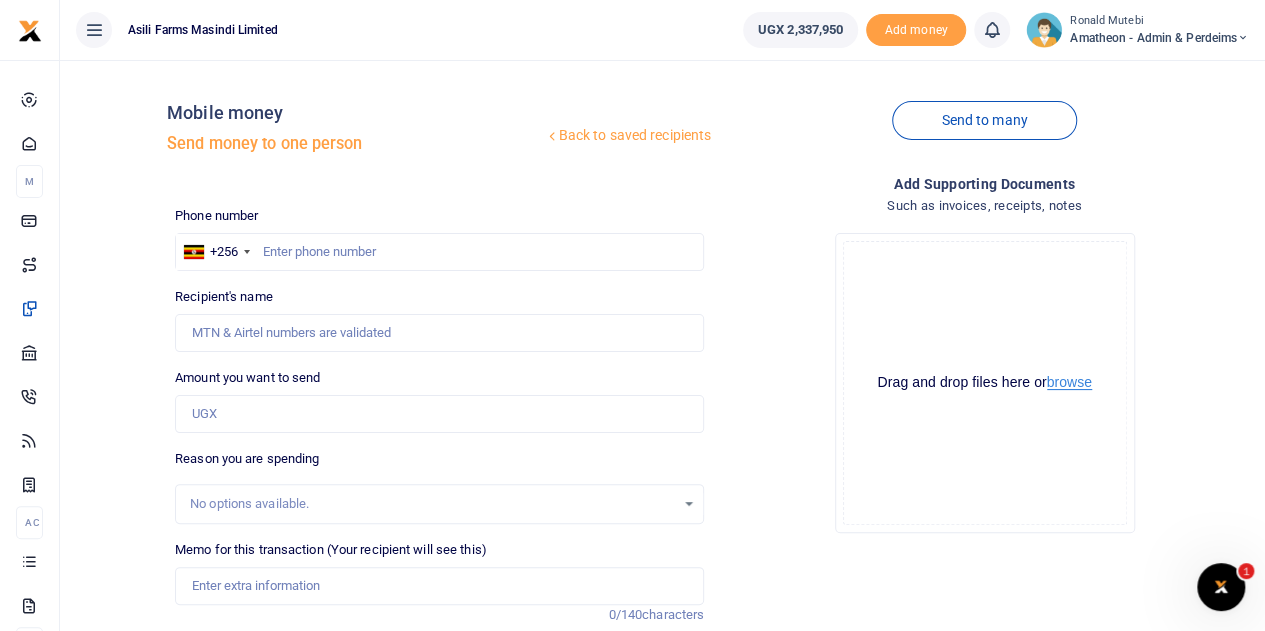 click on "browse" at bounding box center [1069, 382] 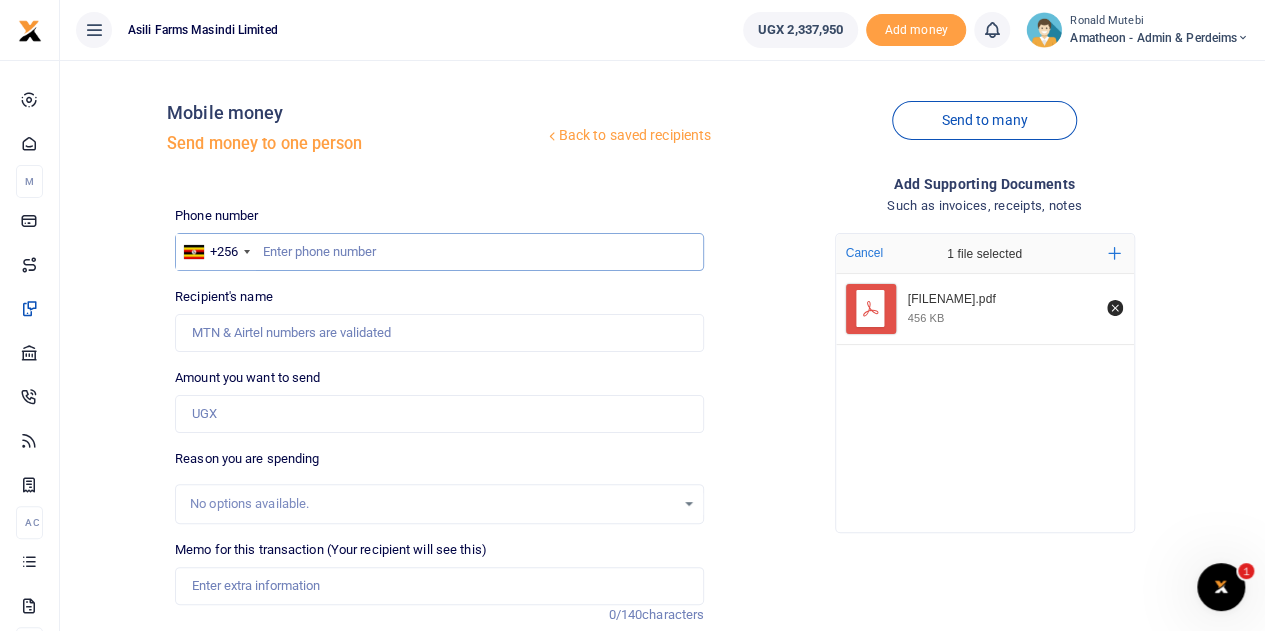 click at bounding box center [439, 252] 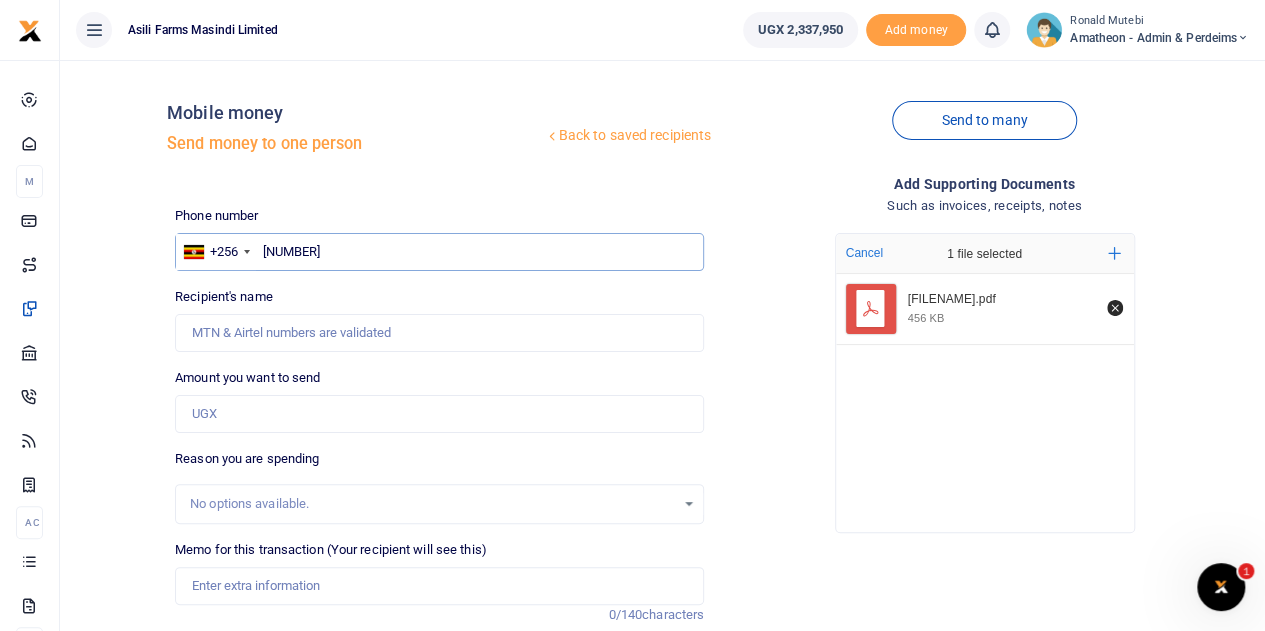 type on "760248292" 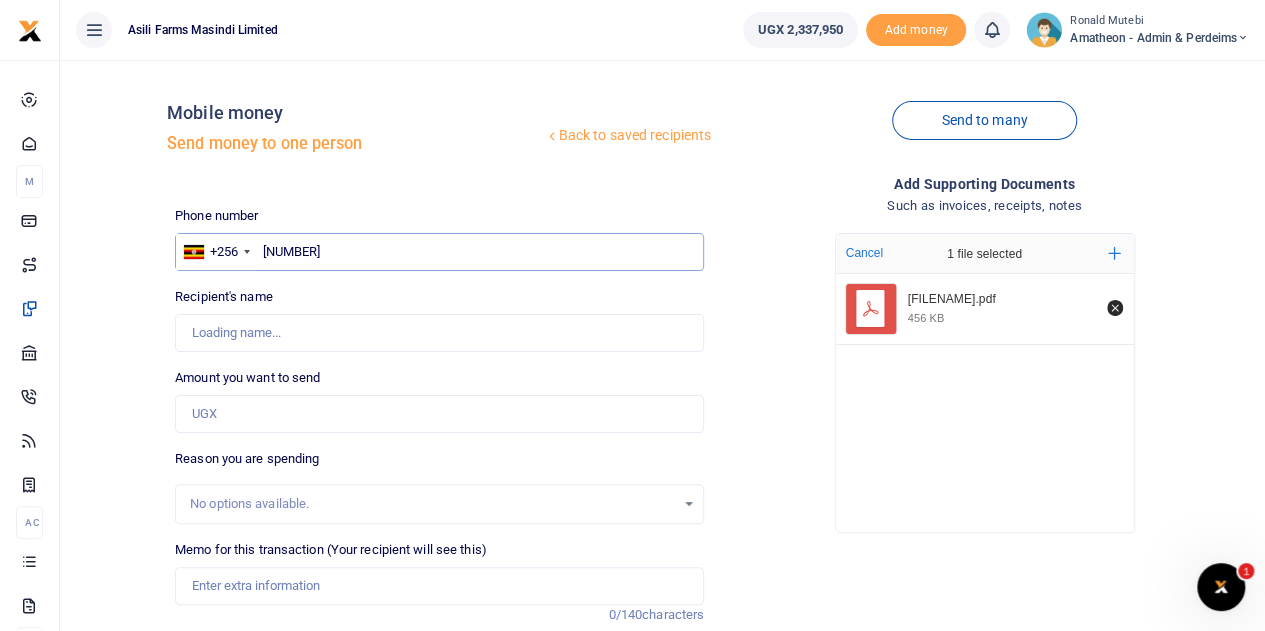 type on "Sabiri Ezabu" 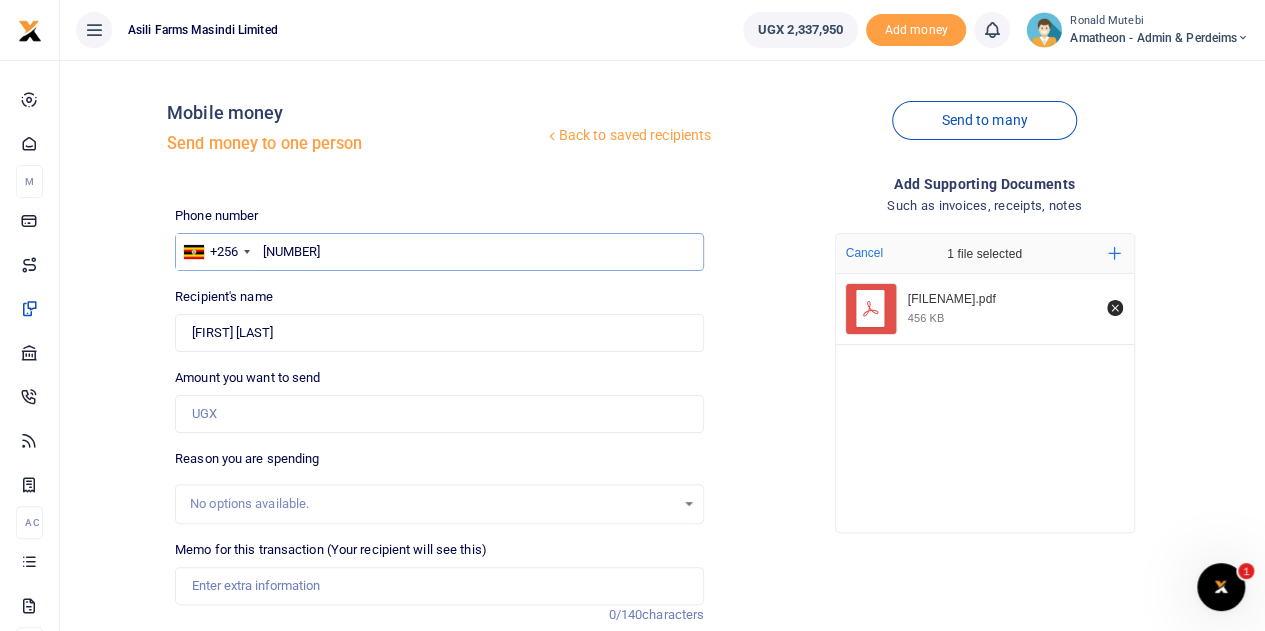 type on "760248292" 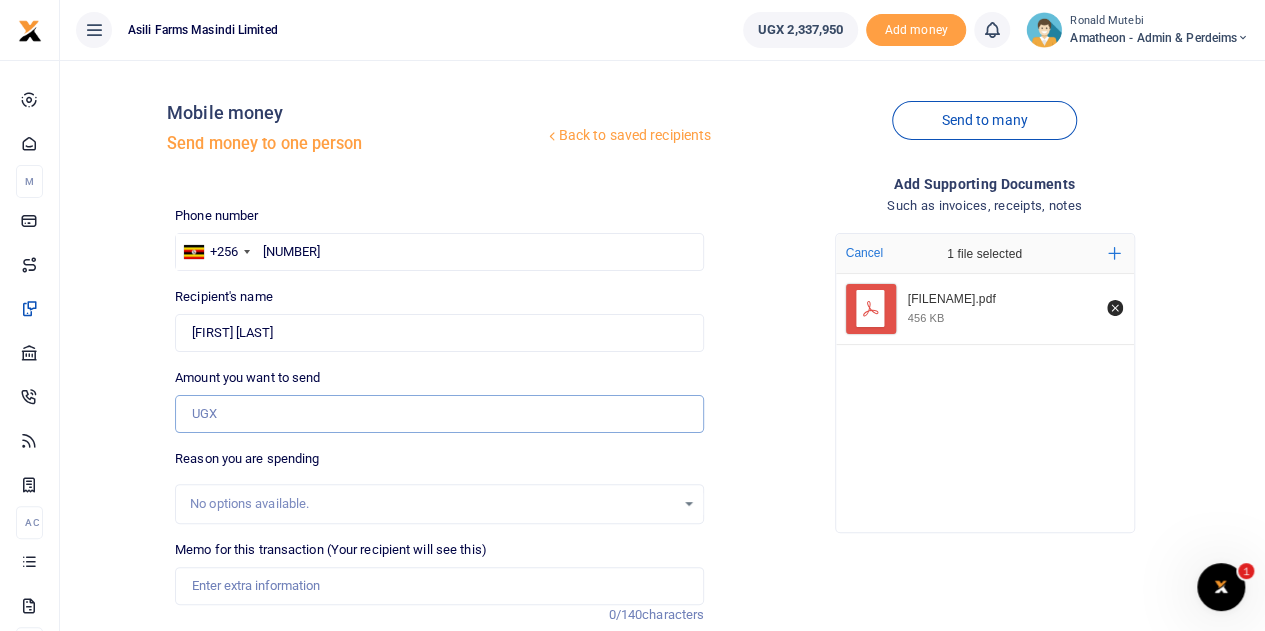 click on "Amount you want to send" at bounding box center [439, 414] 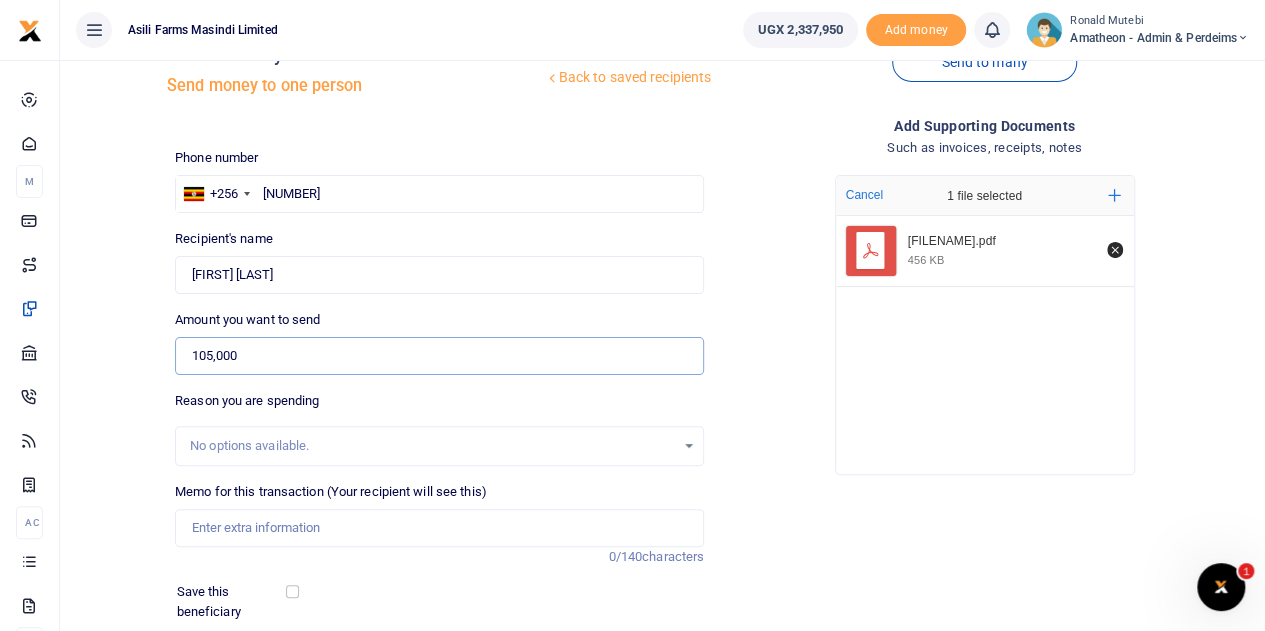 scroll, scrollTop: 200, scrollLeft: 0, axis: vertical 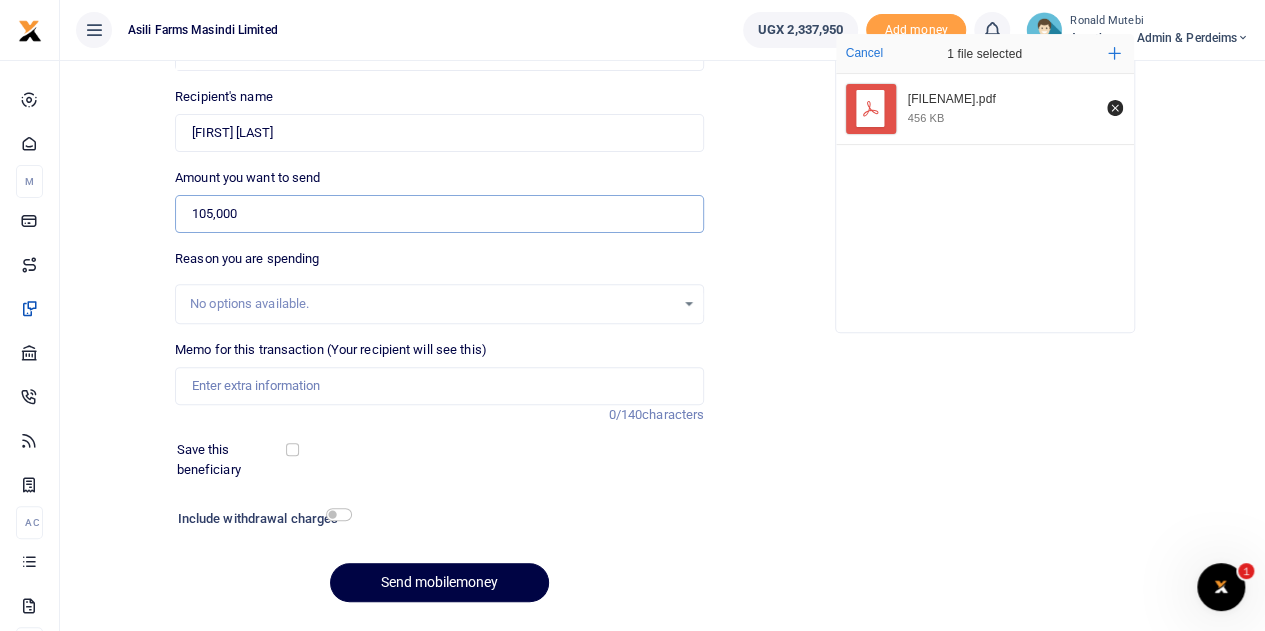 type on "105,000" 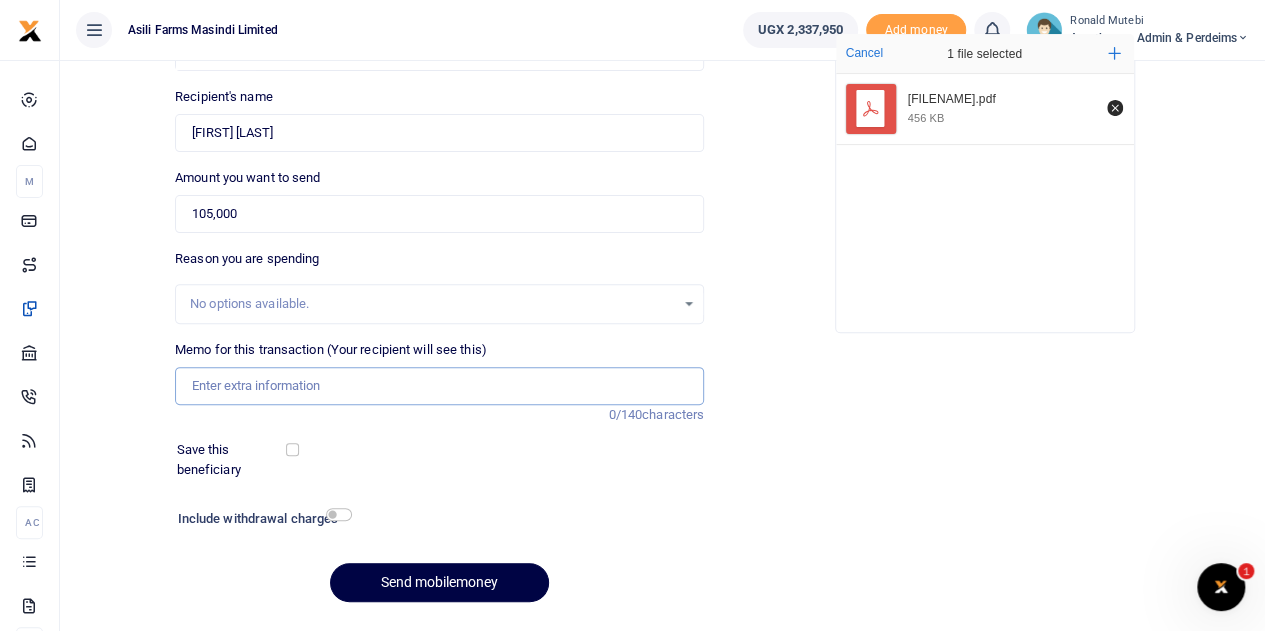 click on "Memo for this transaction (Your recipient will see this)" at bounding box center (439, 386) 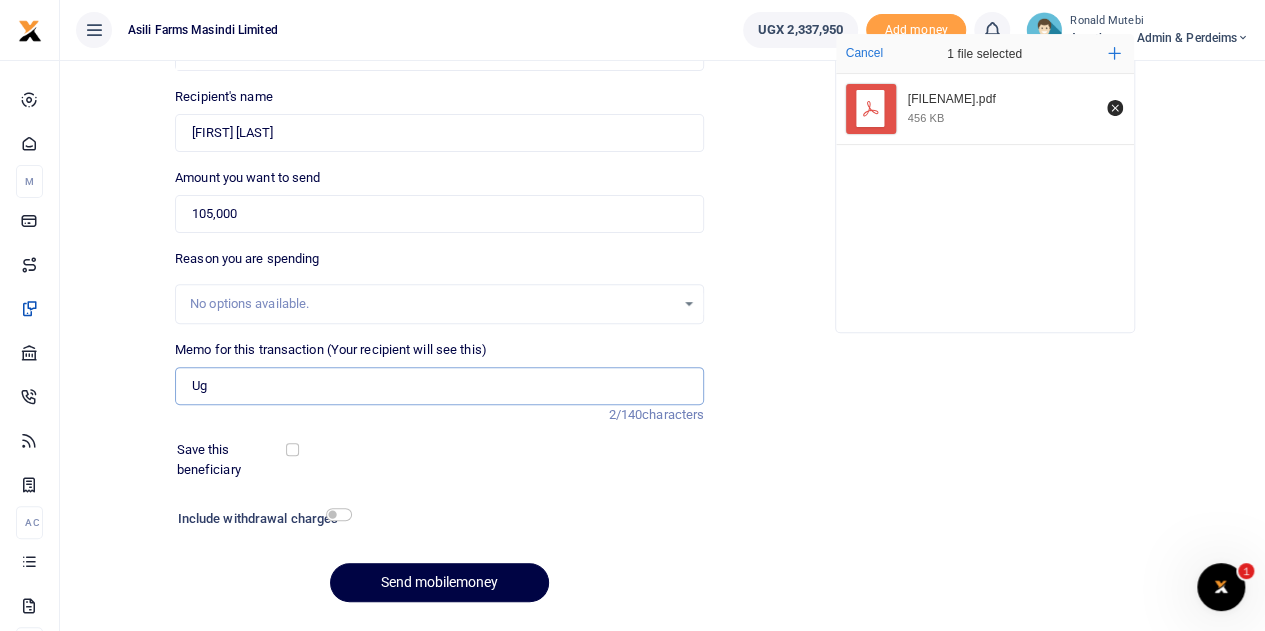 type on "U" 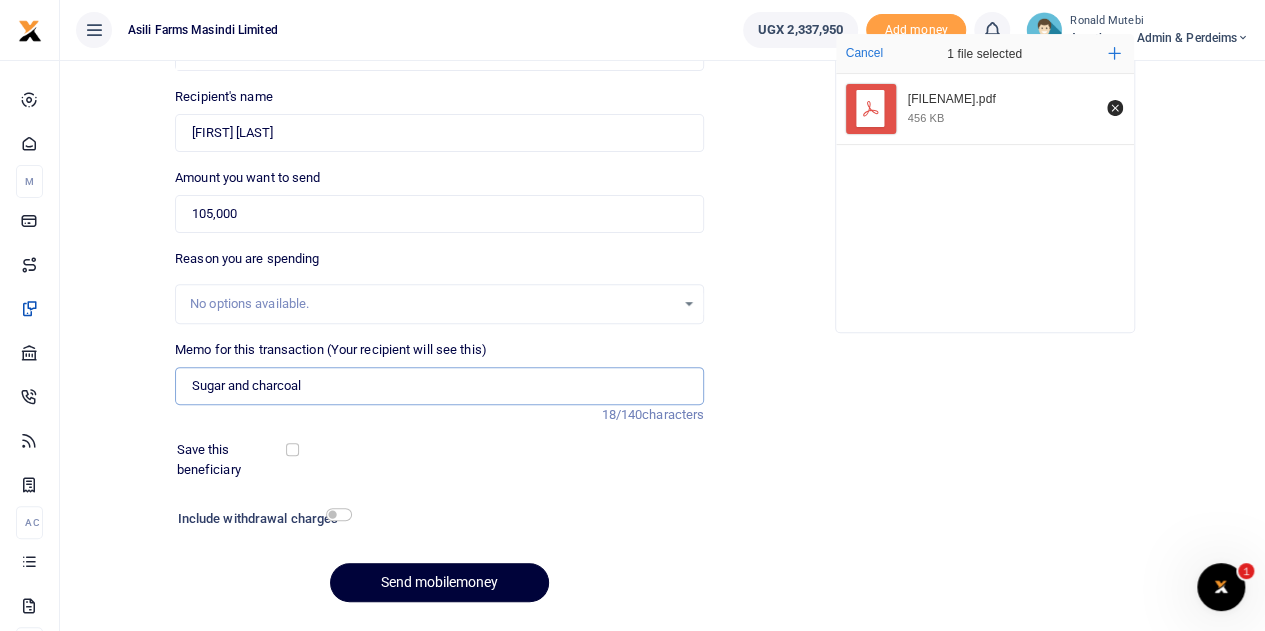 type on "Sugar and charcoal" 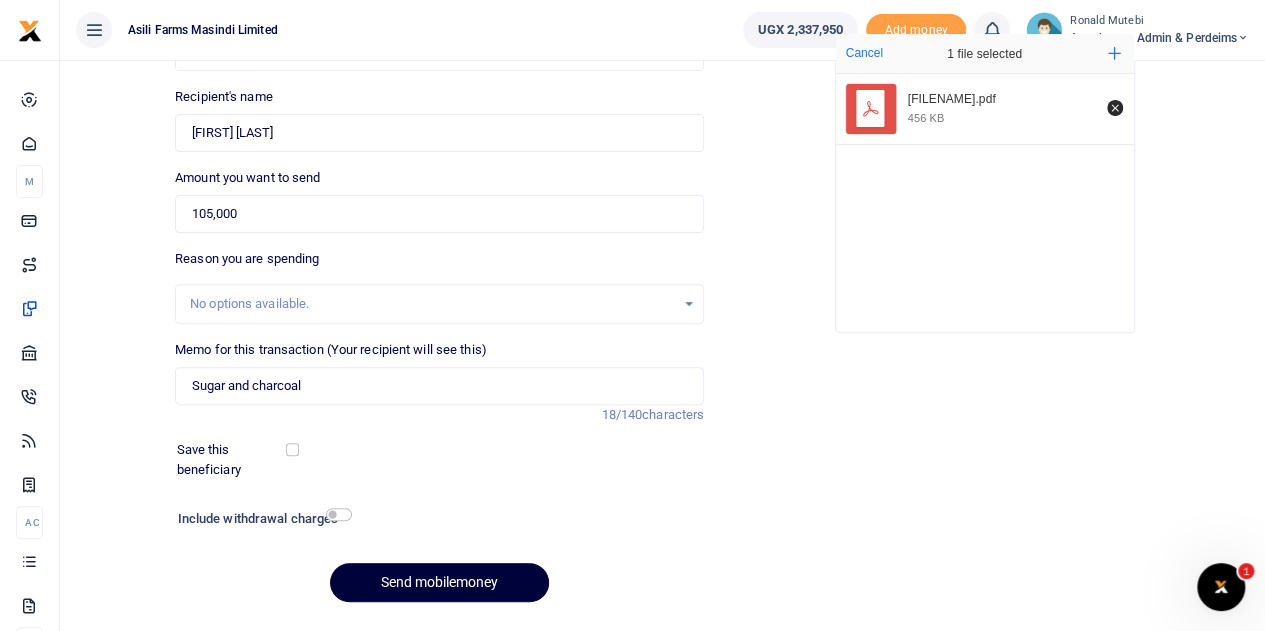 click on "Send mobilemoney" at bounding box center [439, 582] 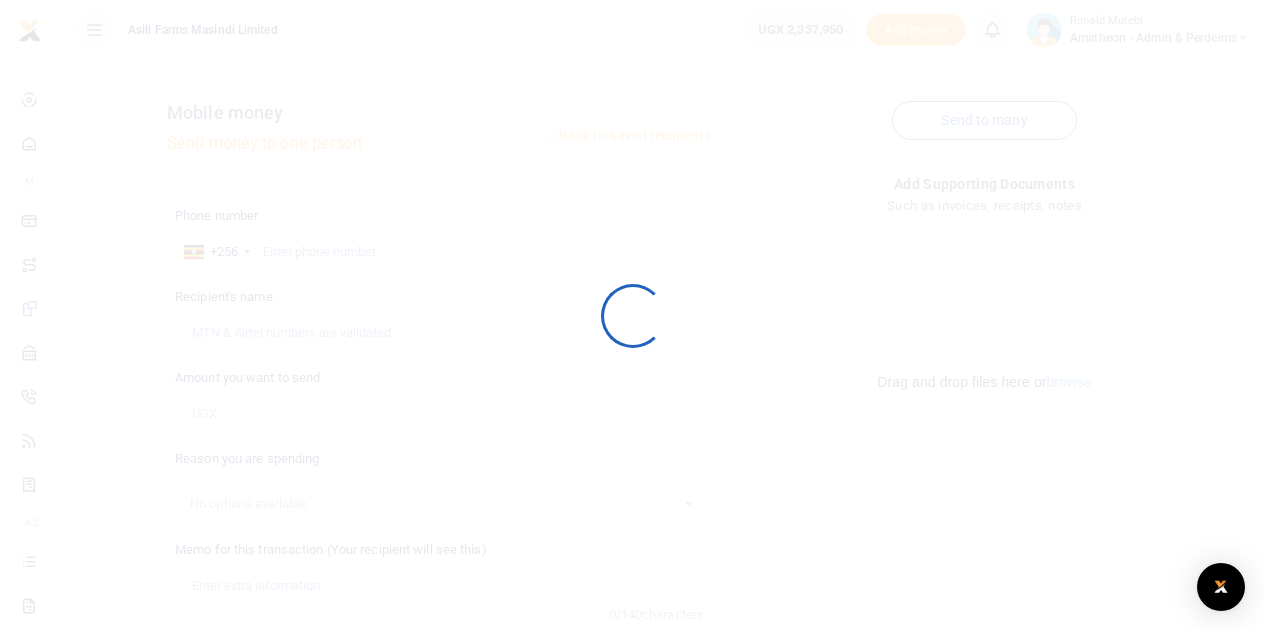 scroll, scrollTop: 200, scrollLeft: 0, axis: vertical 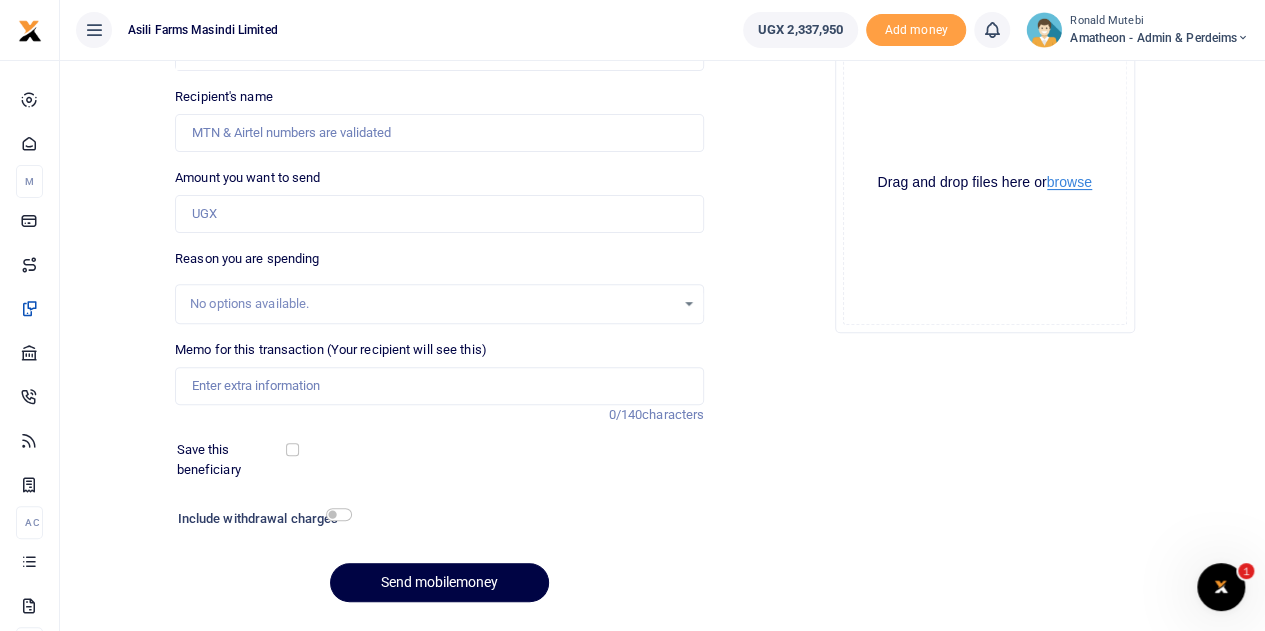 click on "browse" at bounding box center (1069, 182) 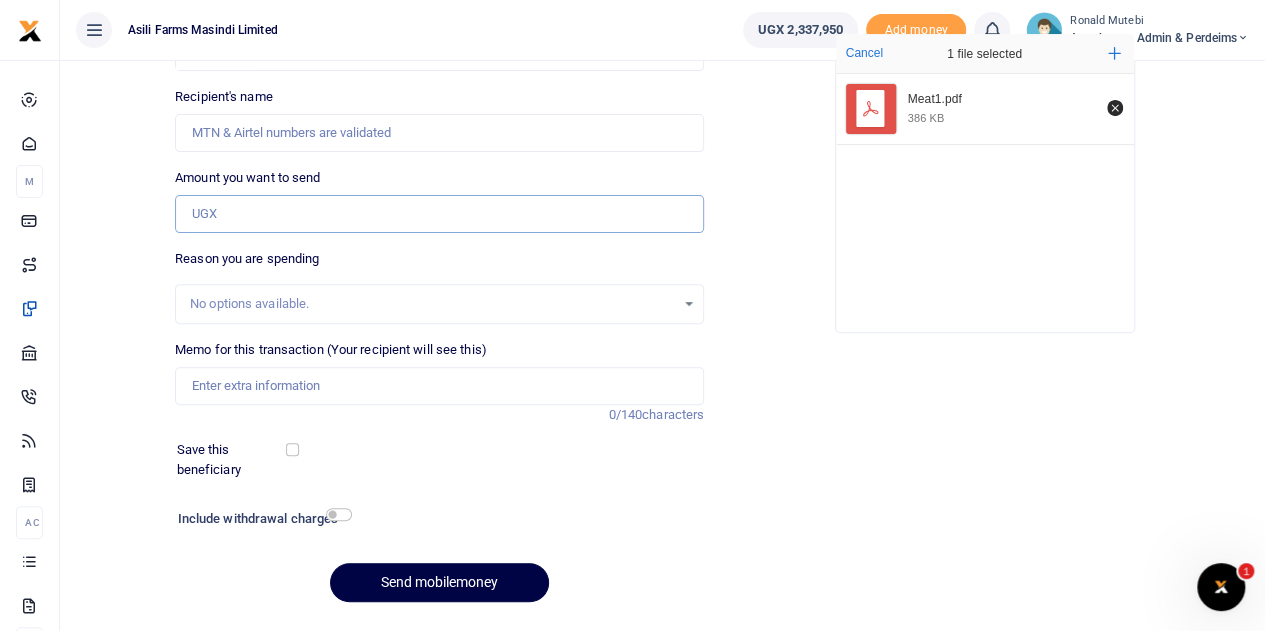 click on "Amount you want to send" at bounding box center [439, 214] 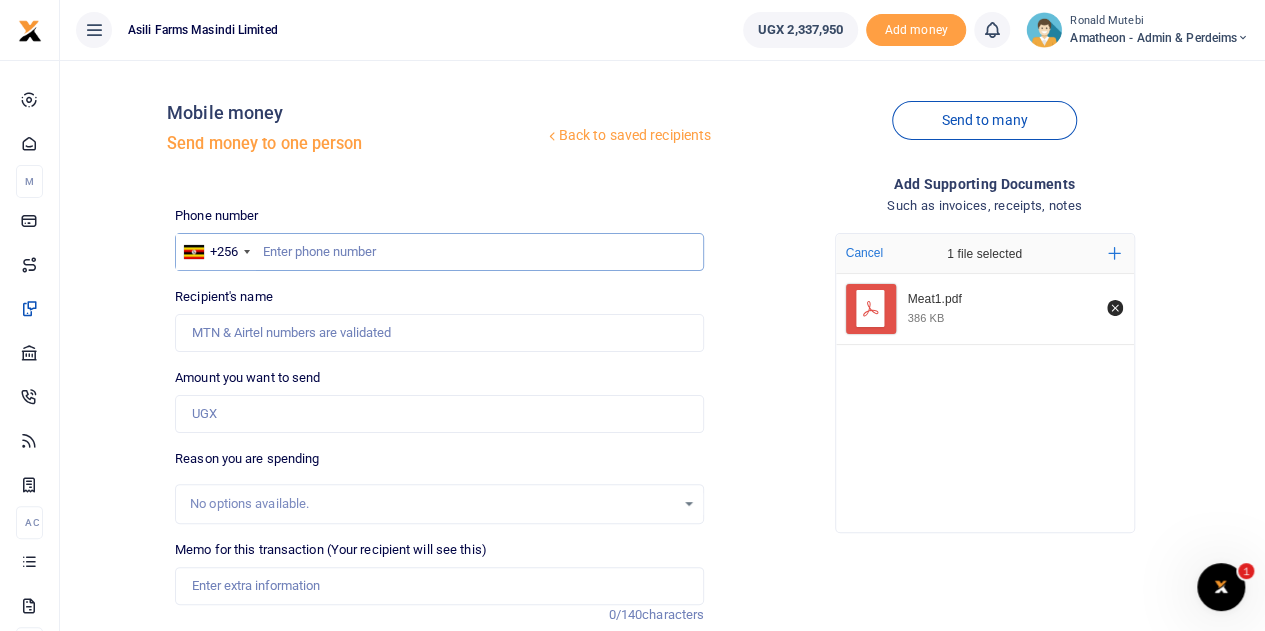 click at bounding box center [439, 252] 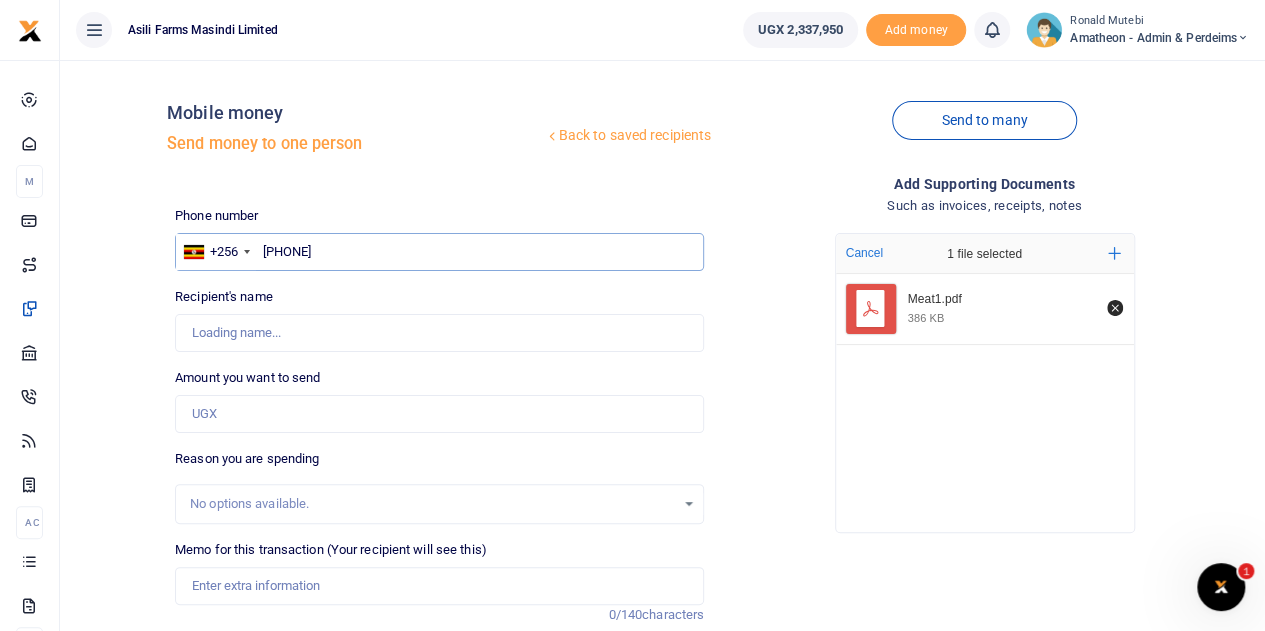 type on "702364315" 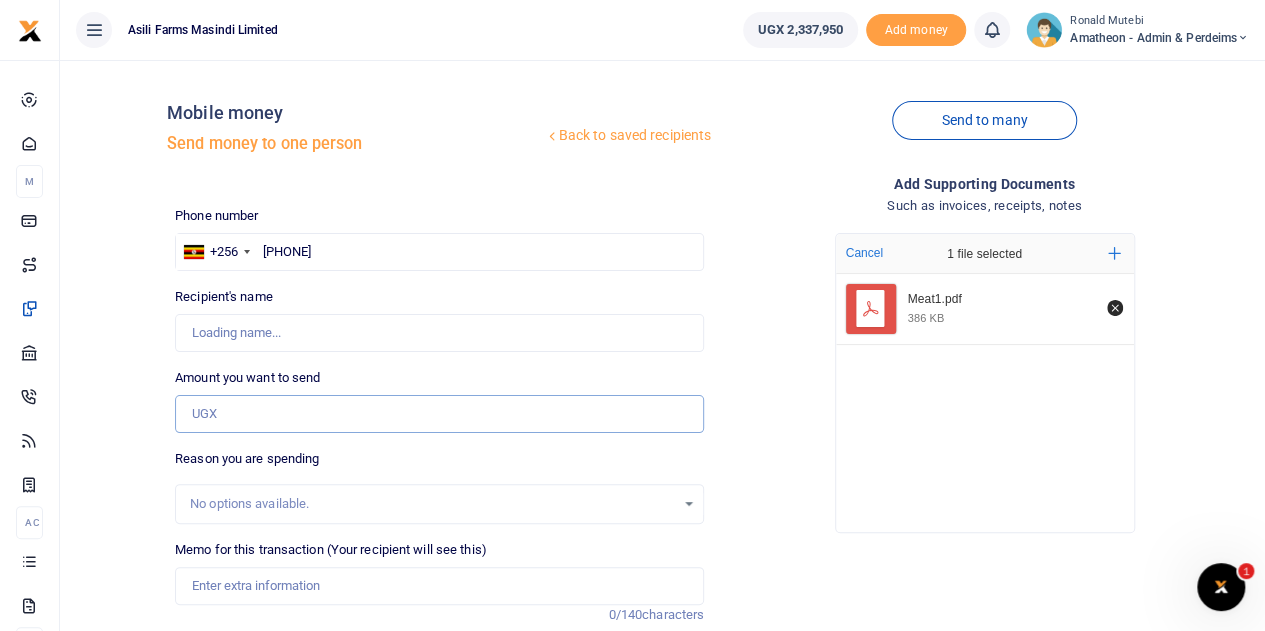 click on "Amount you want to send" at bounding box center [439, 414] 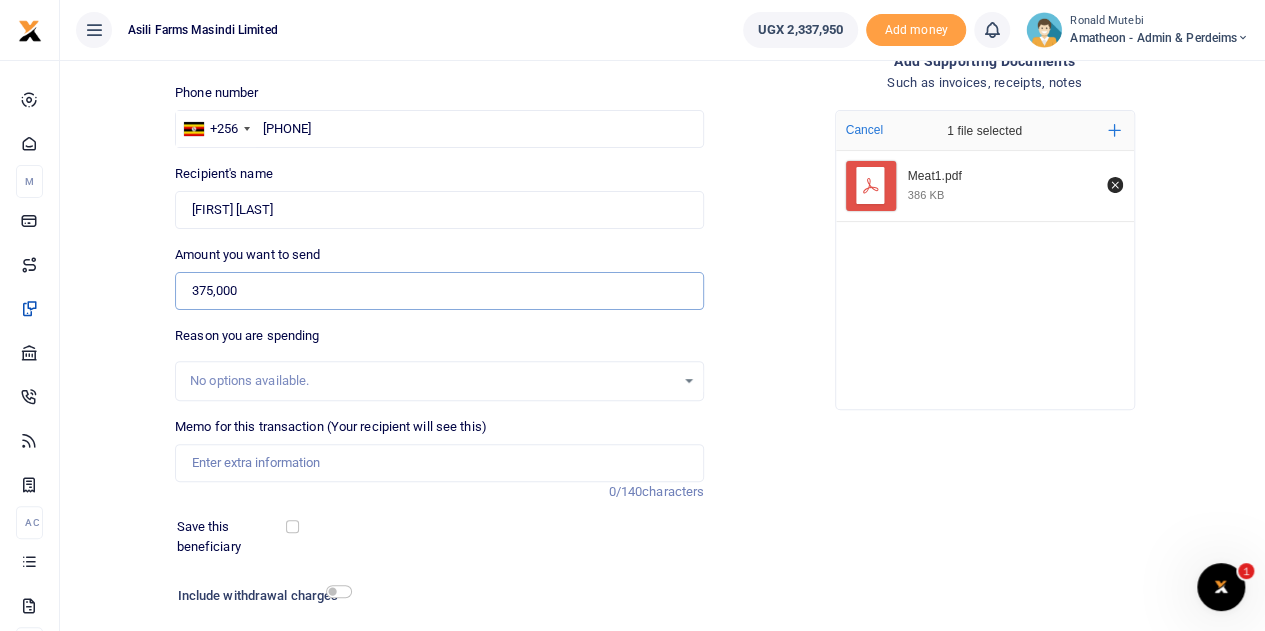 scroll, scrollTop: 200, scrollLeft: 0, axis: vertical 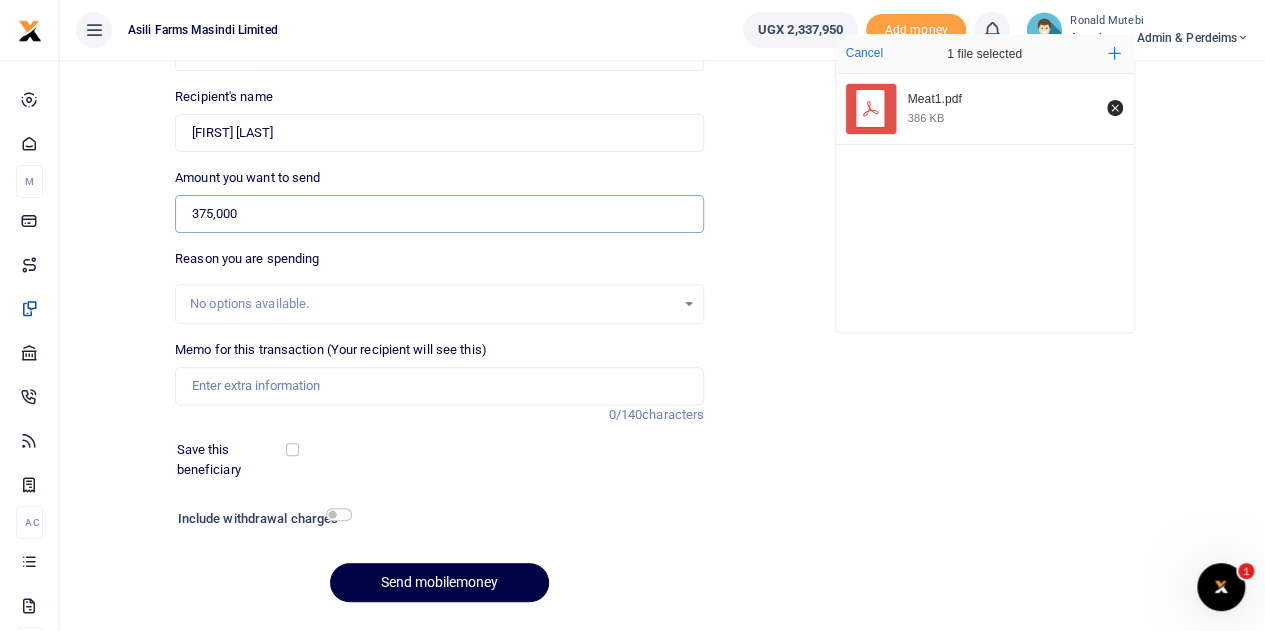type on "375,000" 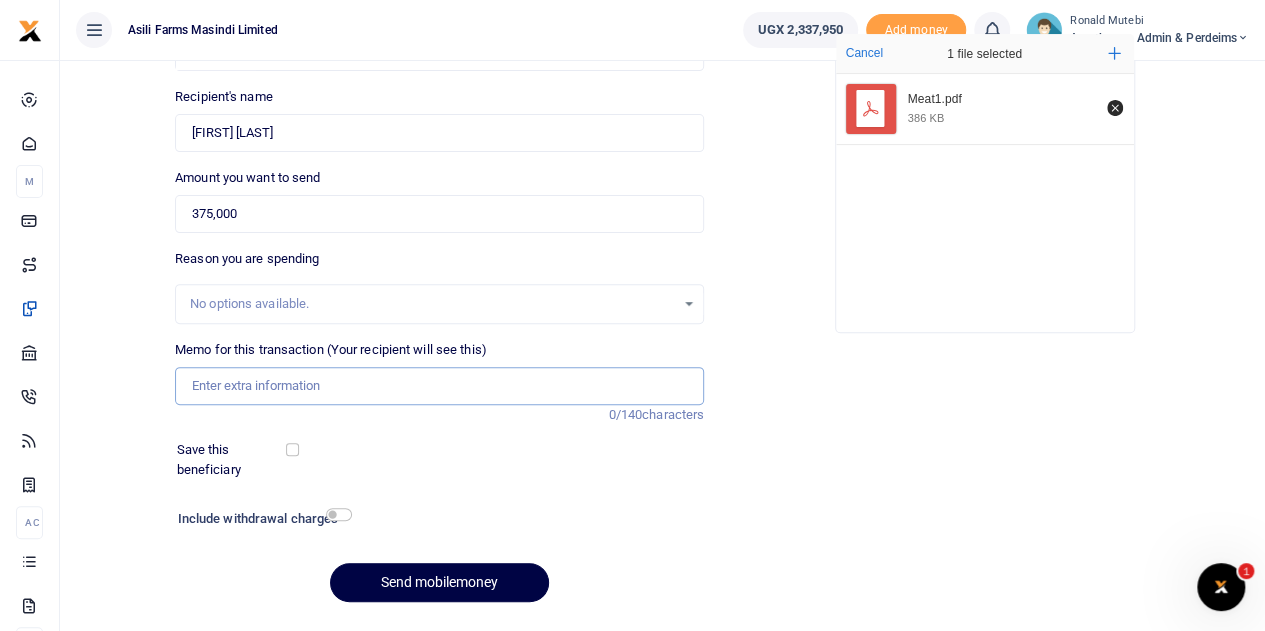 click on "Memo for this transaction (Your recipient will see this)" at bounding box center [439, 386] 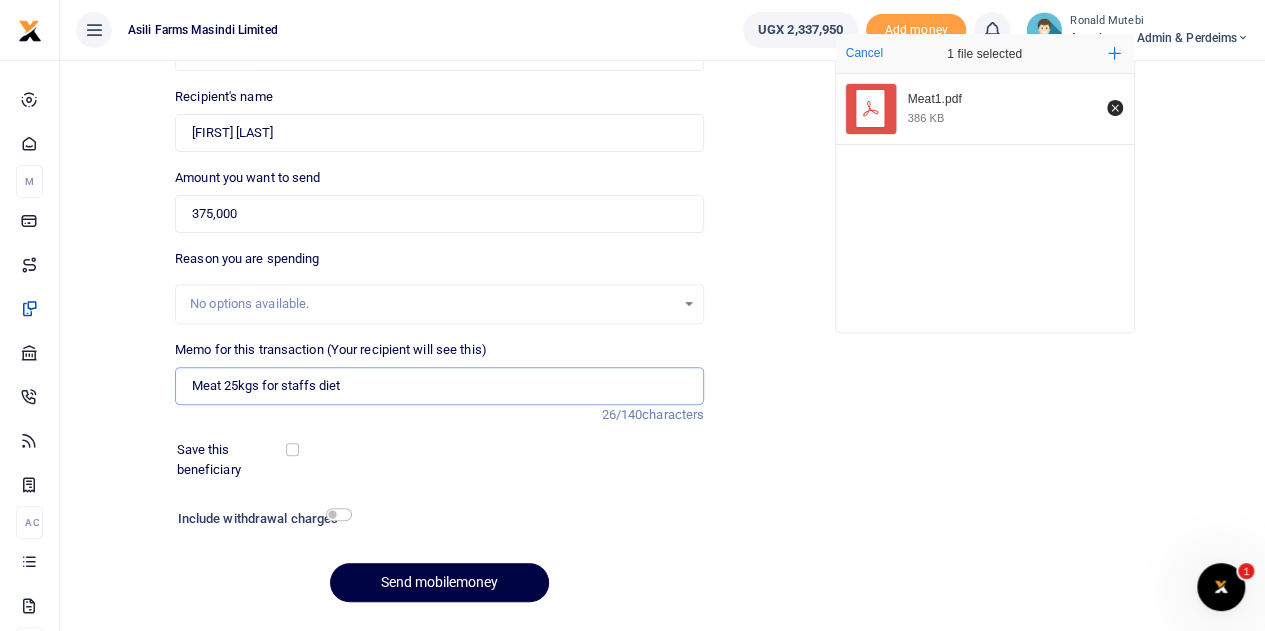 type on "Meat 25kgs for staffs diet" 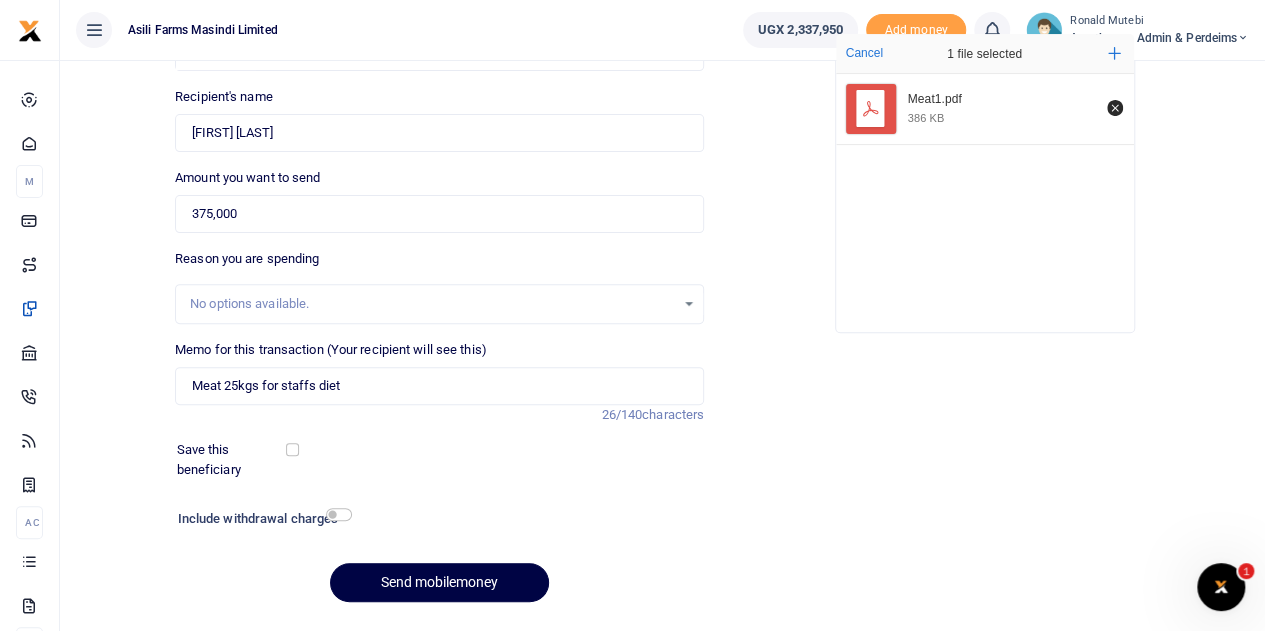 click on "Phone number
+256 Uganda +256 702364315
Phone is required.
Recipient's name
Found
Name is required.
Amount you want to send
375,000
Amount is required.
26/140" at bounding box center [439, 312] 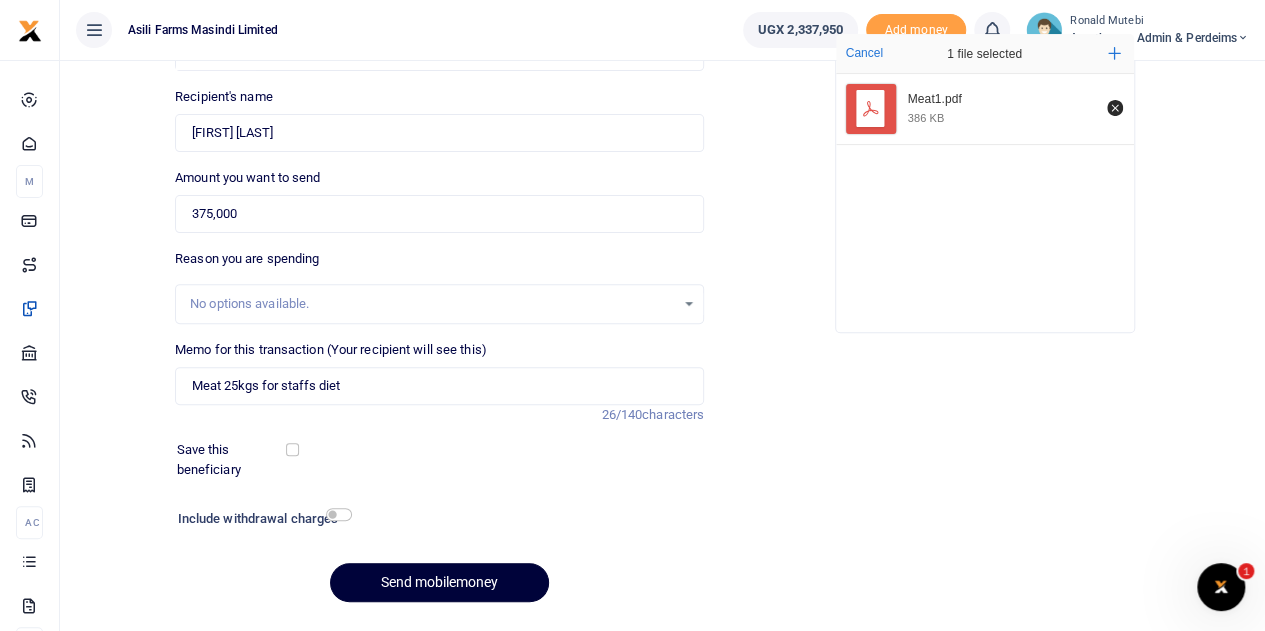 click on "Send mobilemoney" at bounding box center [439, 582] 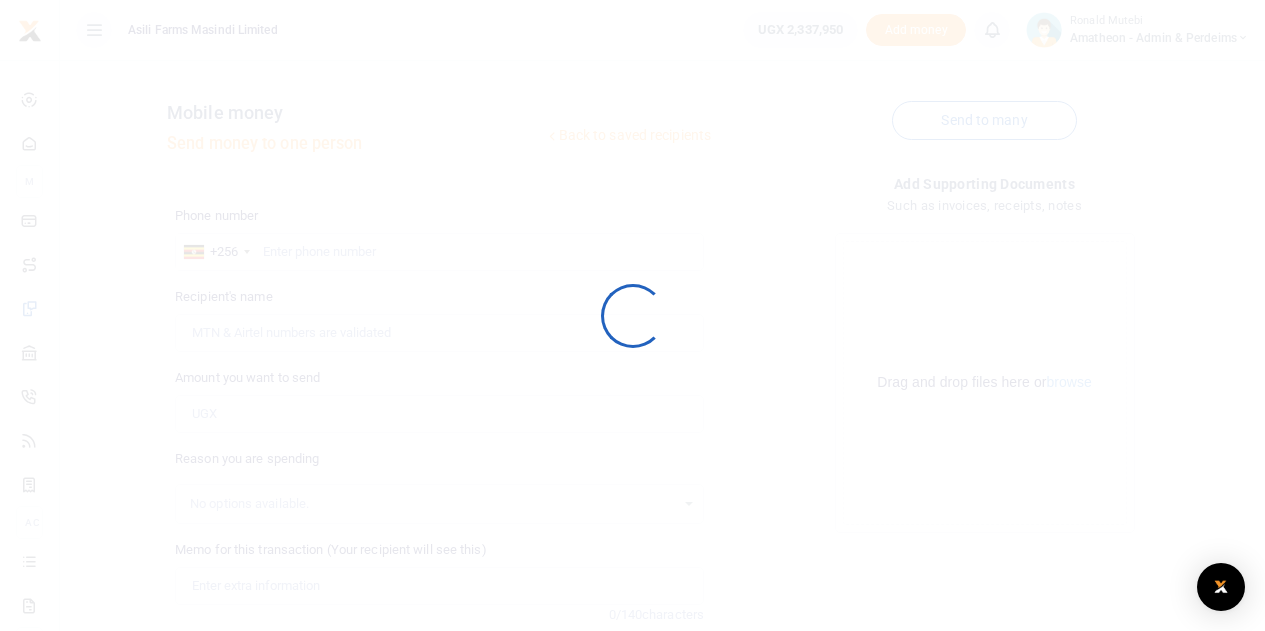 scroll, scrollTop: 200, scrollLeft: 0, axis: vertical 